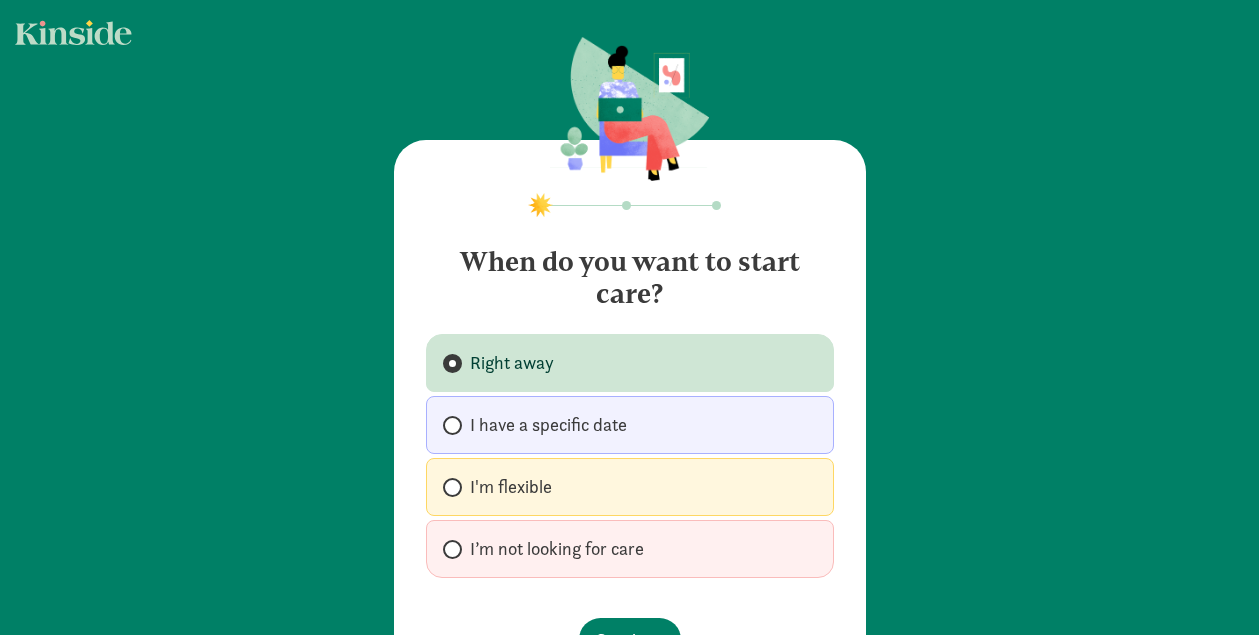scroll, scrollTop: 0, scrollLeft: 0, axis: both 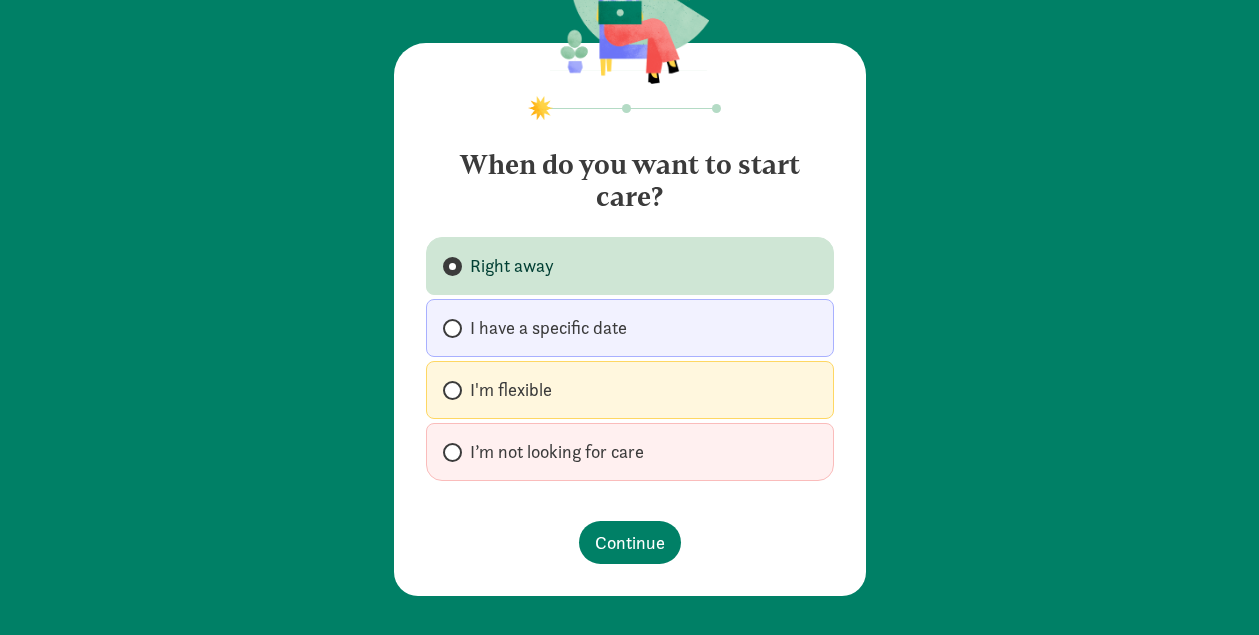 click on "I have a specific date" at bounding box center [548, 328] 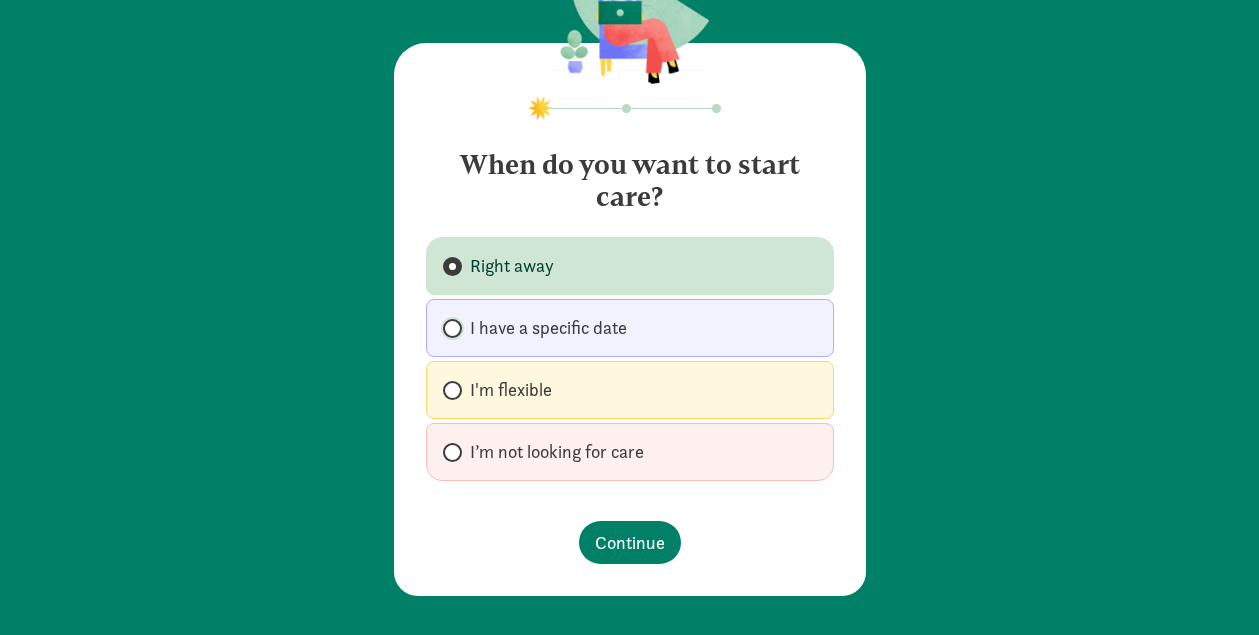 click on "I have a specific date" at bounding box center (449, 328) 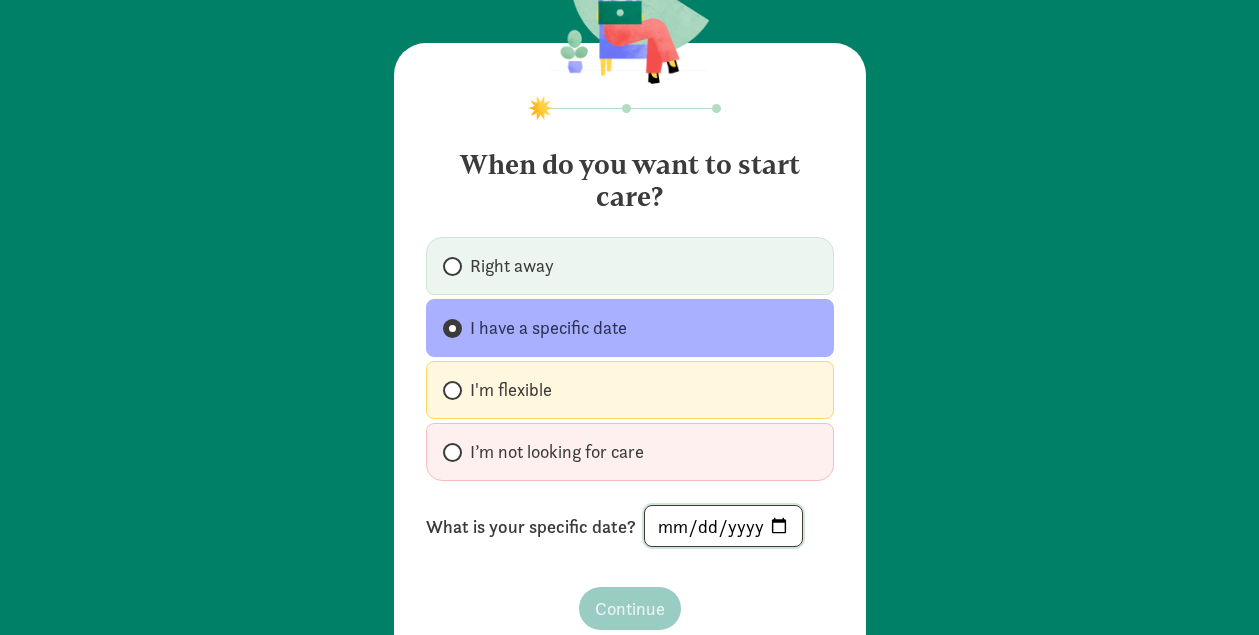 click 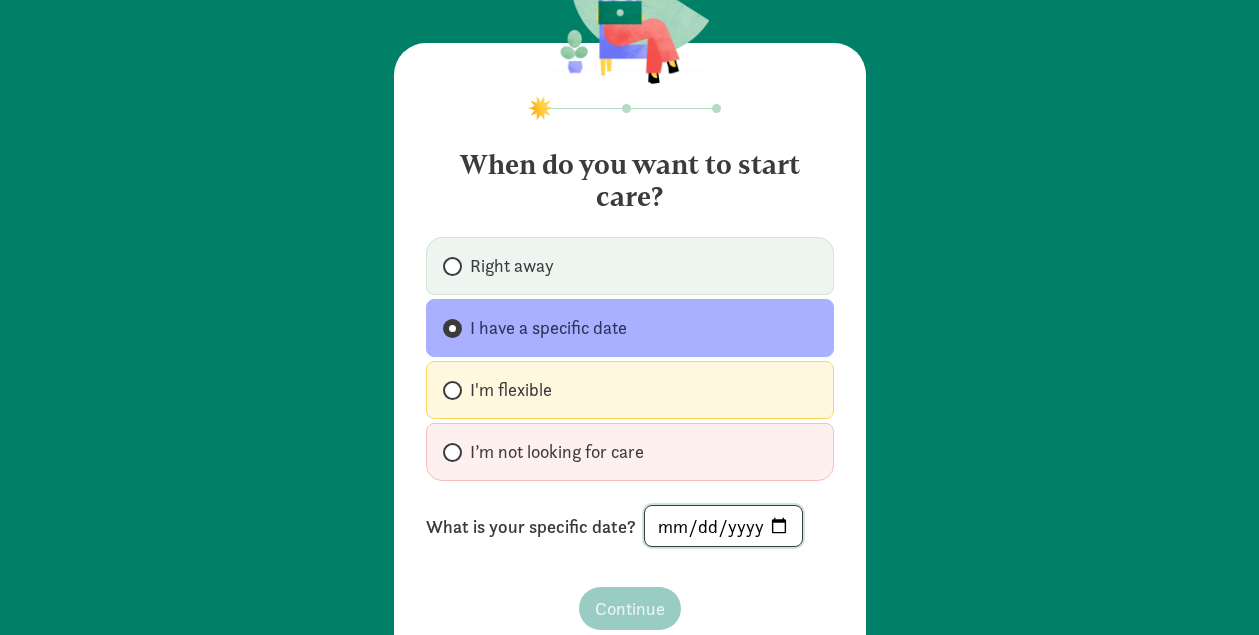 click 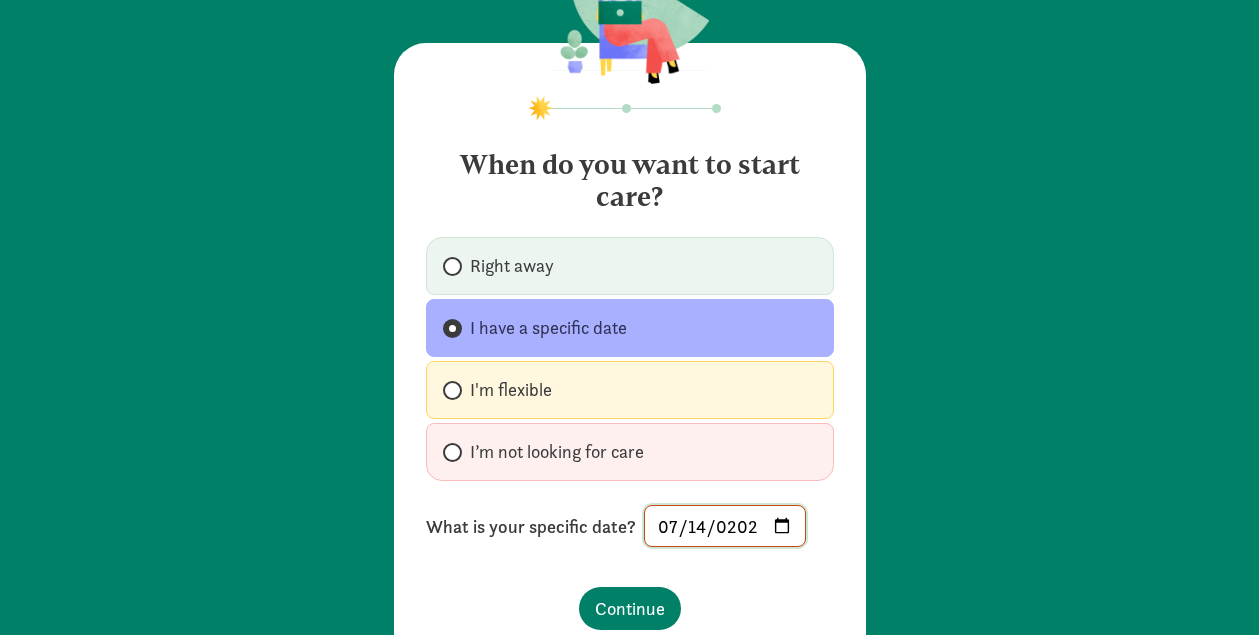type on "[DATE]" 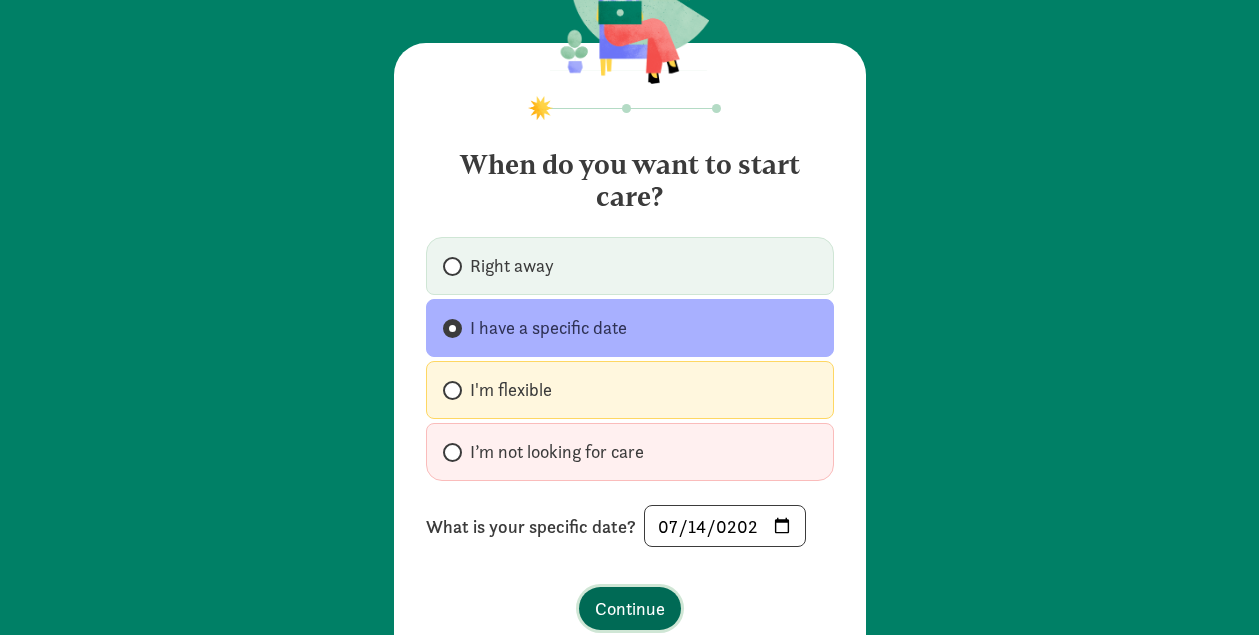 click on "Continue" at bounding box center (630, 608) 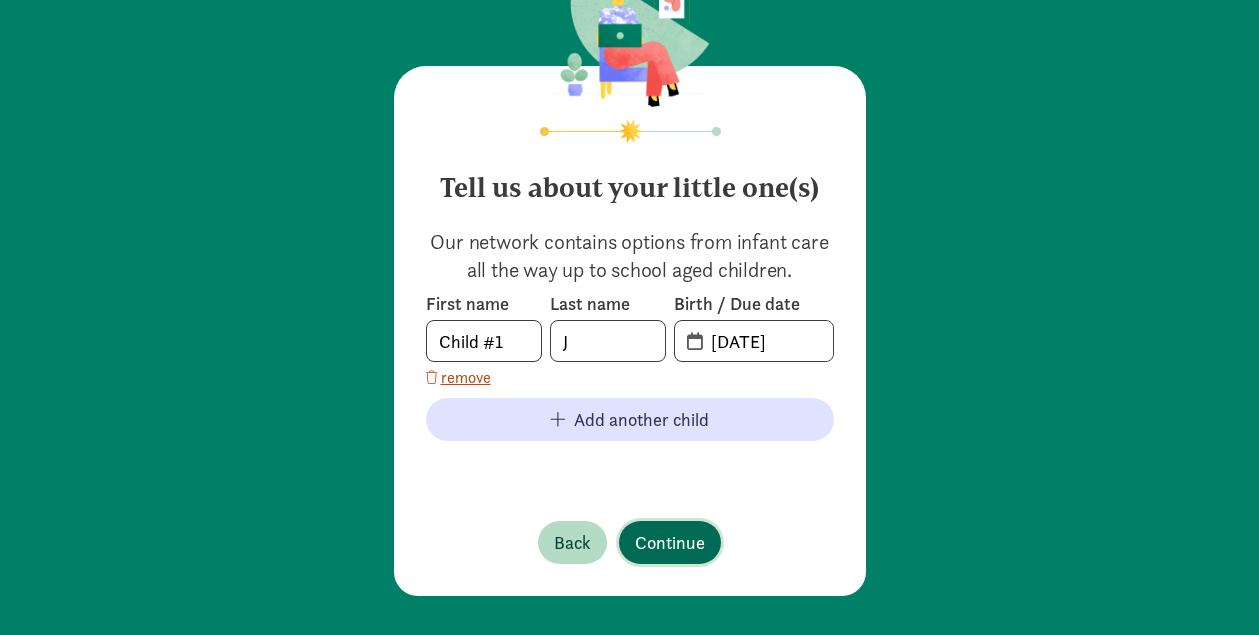 scroll, scrollTop: 73, scrollLeft: 0, axis: vertical 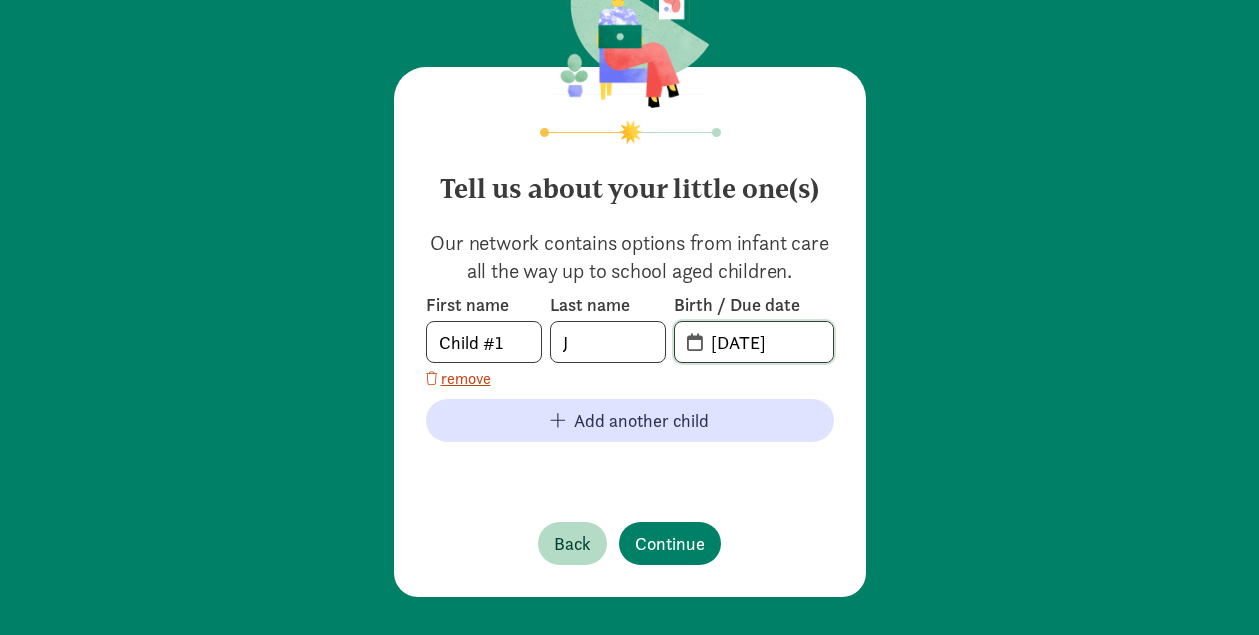 click on "07-12-2025" 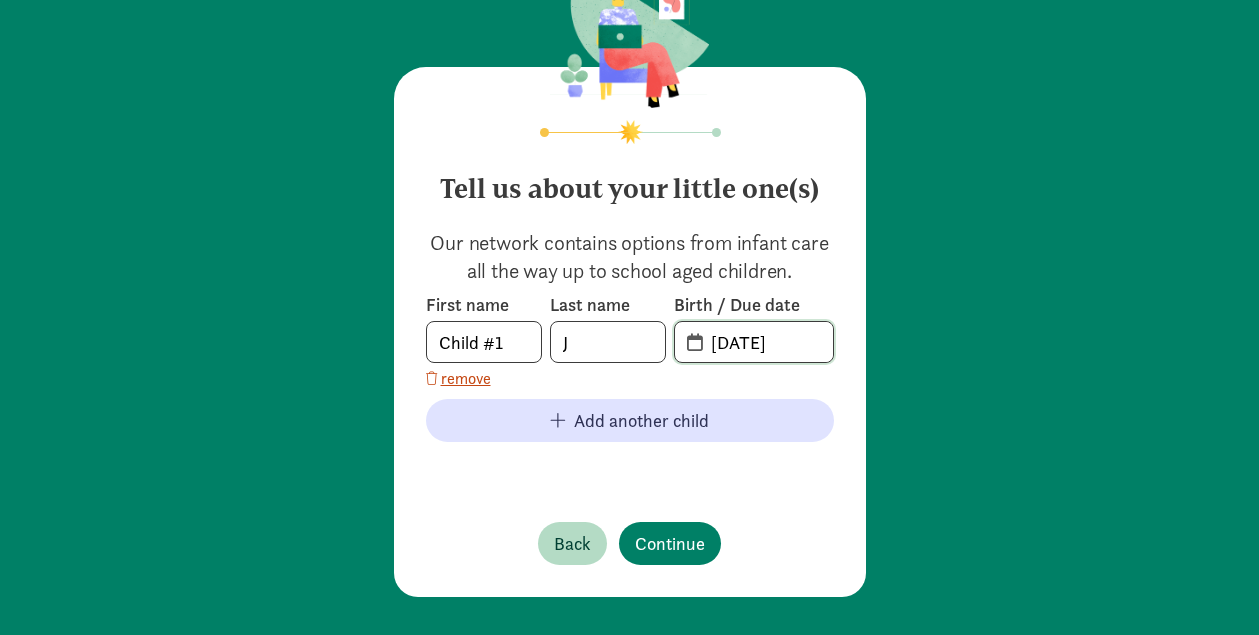 type on "02-10-2019" 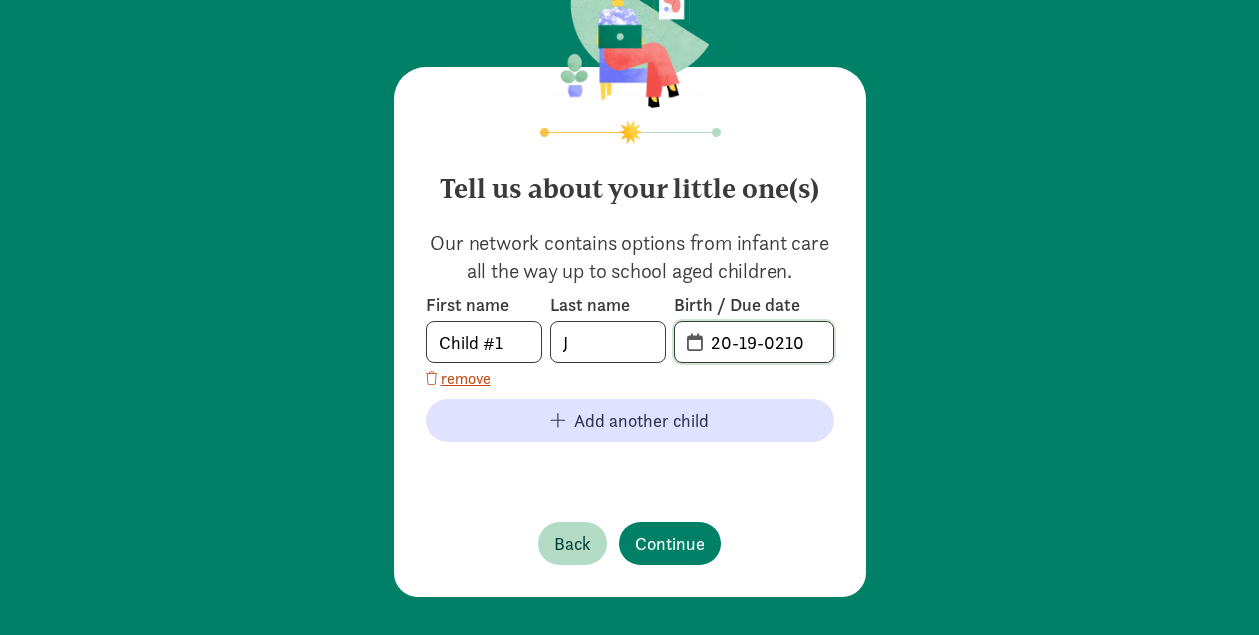 click on "20-19-0210" 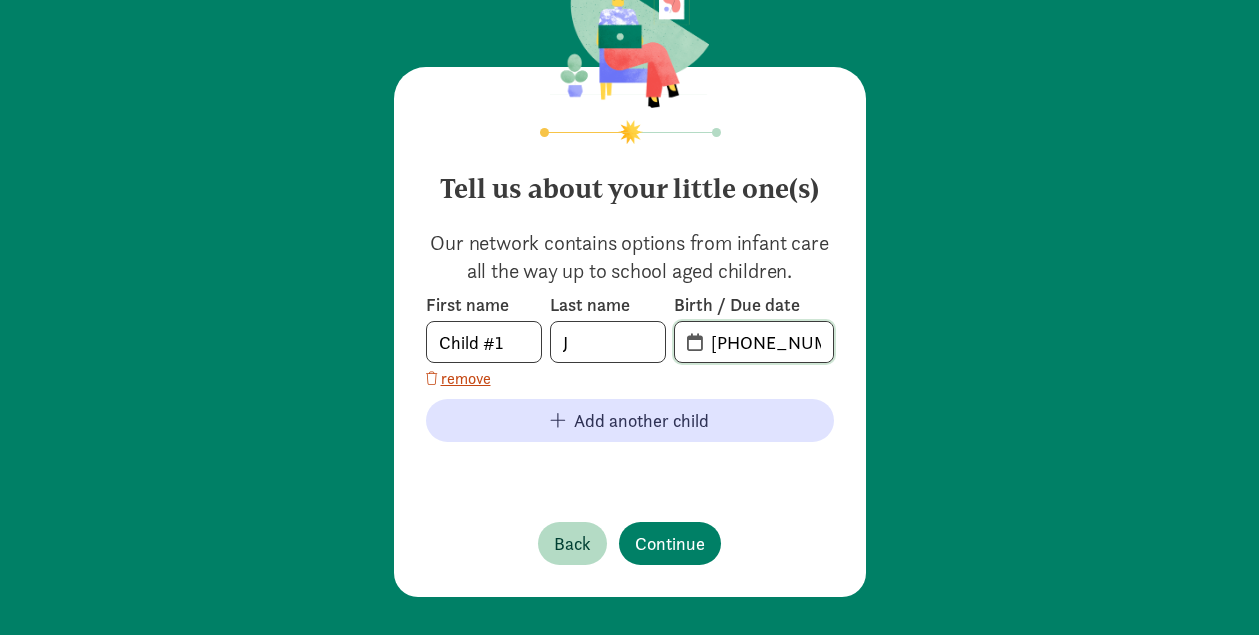 type on "19-02-10" 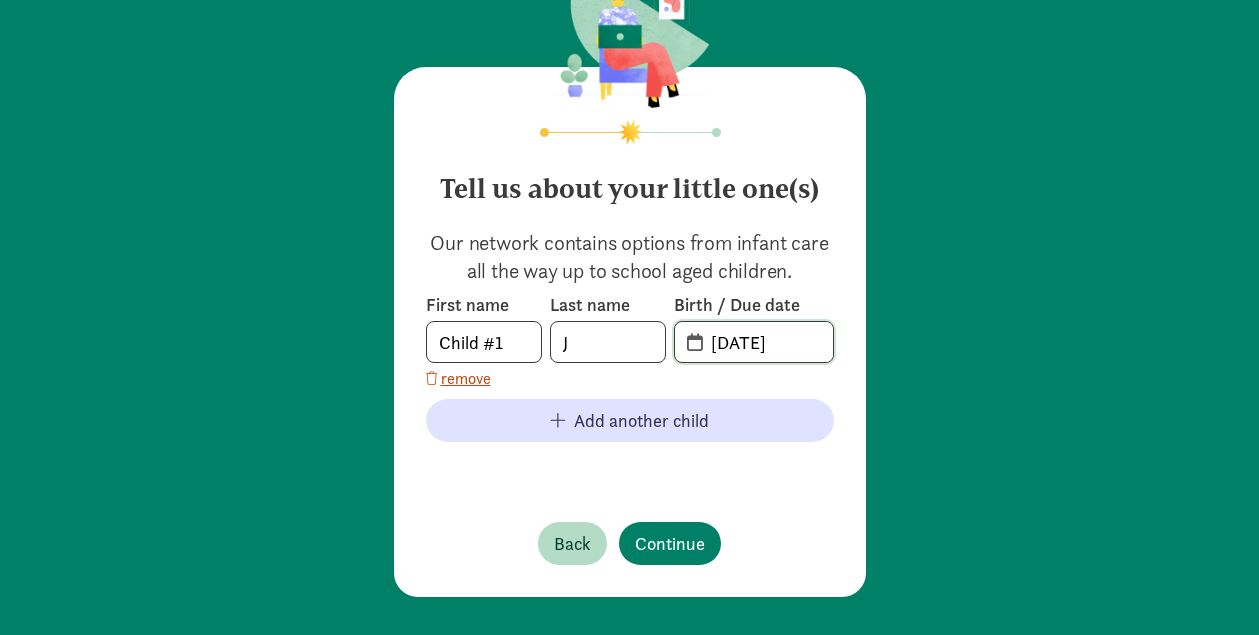 type on "02-10-2019" 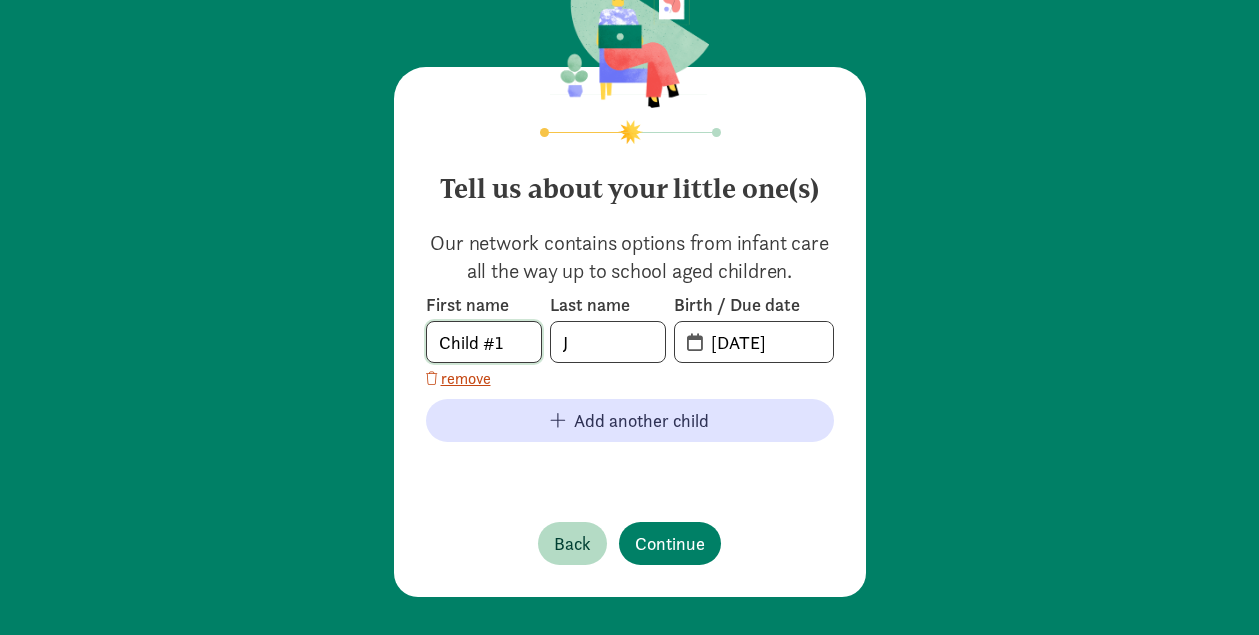 drag, startPoint x: 510, startPoint y: 335, endPoint x: 386, endPoint y: 339, distance: 124.0645 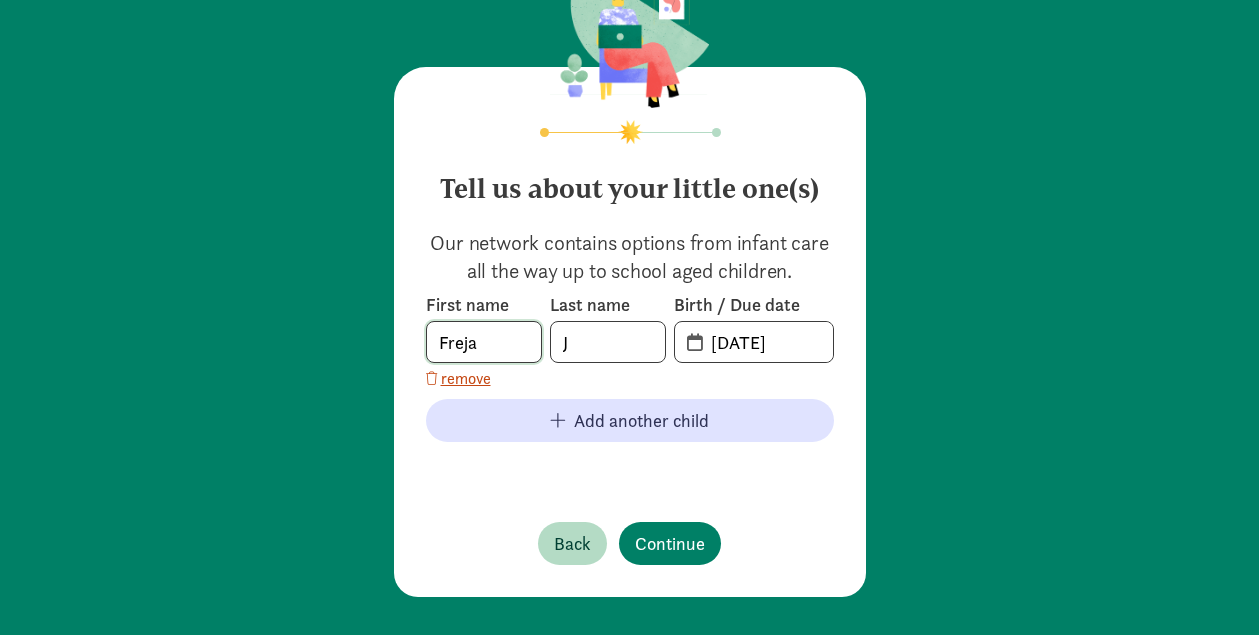 type on "Freja" 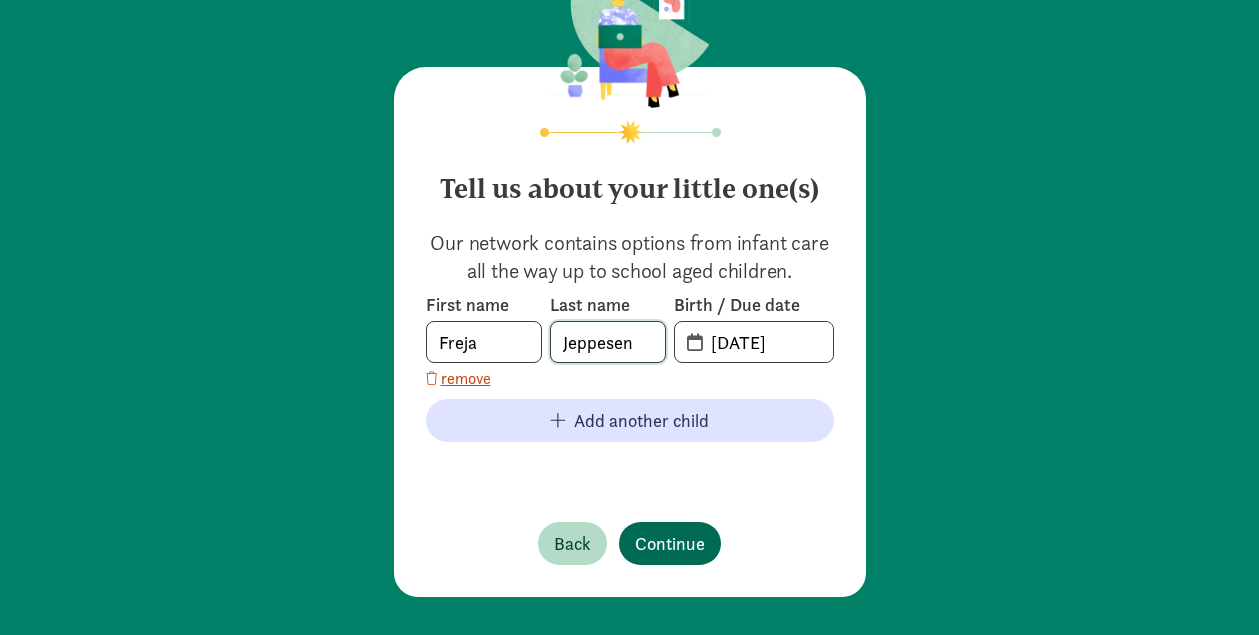 type on "Jeppesen" 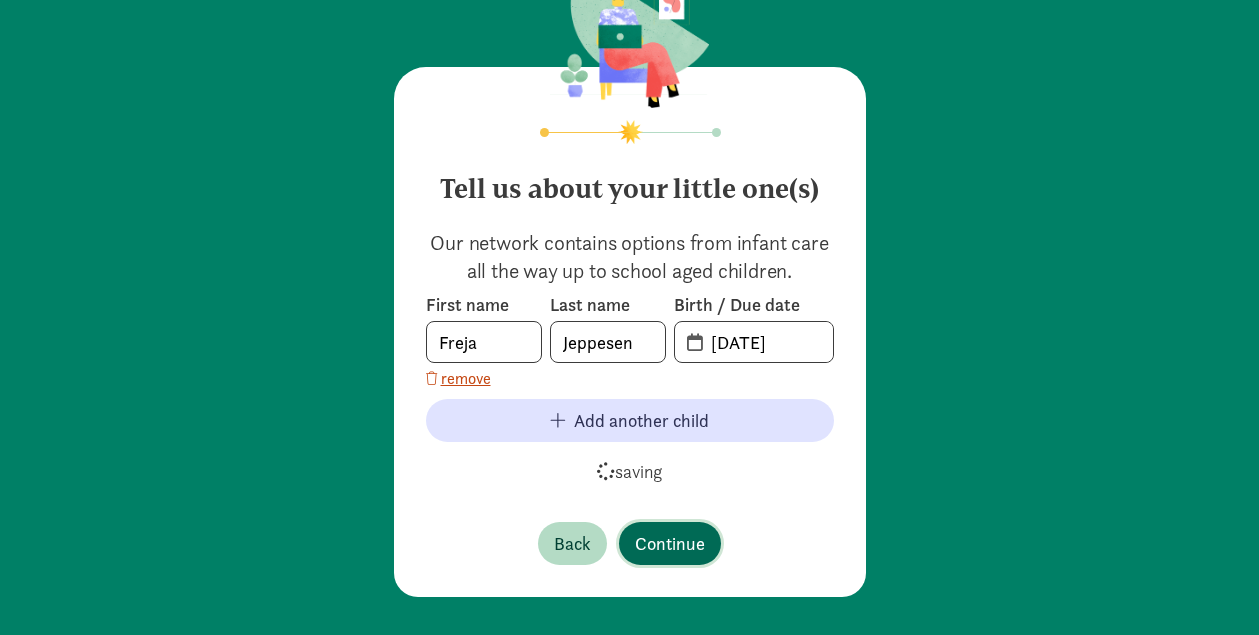click on "Continue" at bounding box center (670, 543) 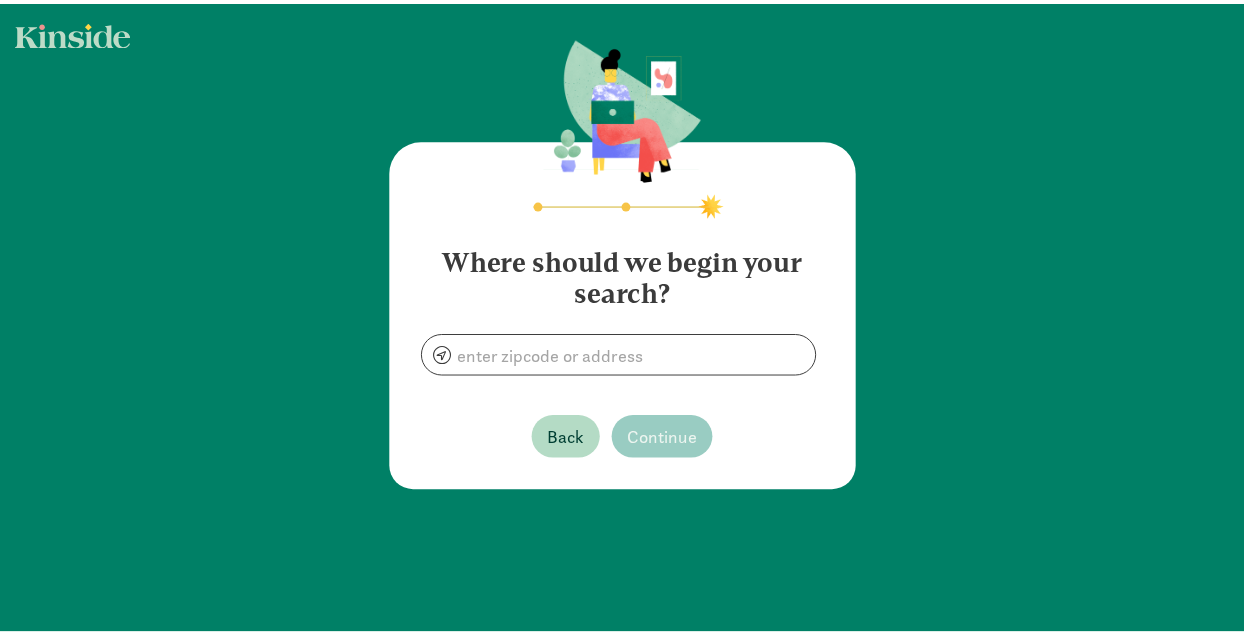 scroll, scrollTop: 0, scrollLeft: 0, axis: both 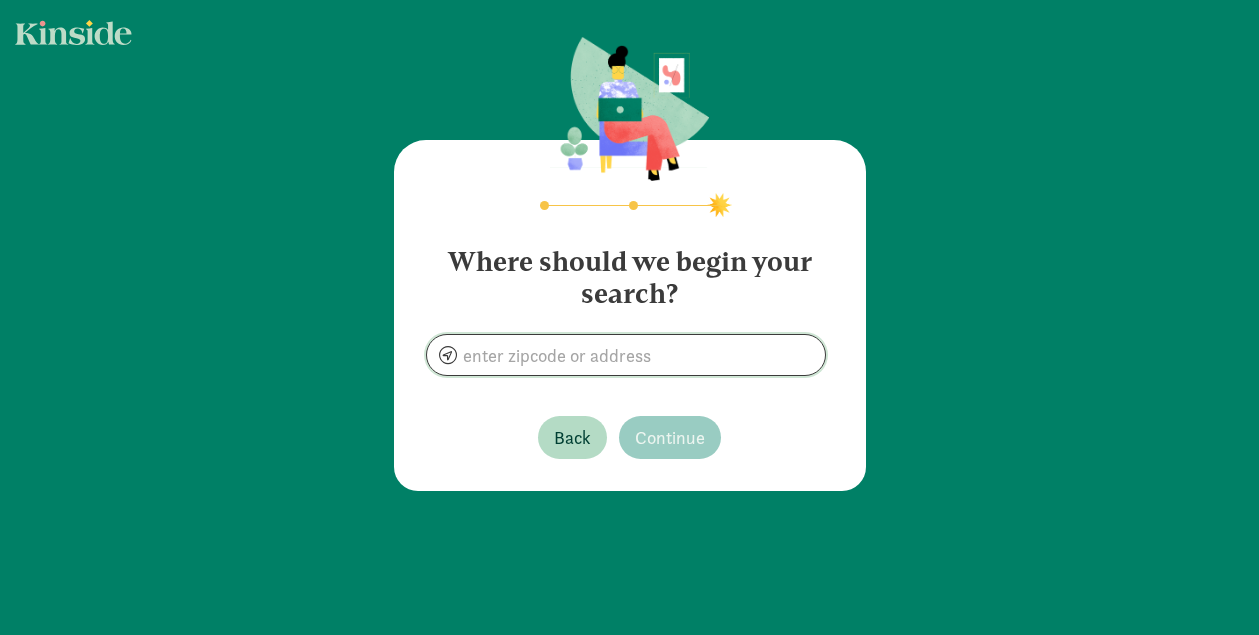 click 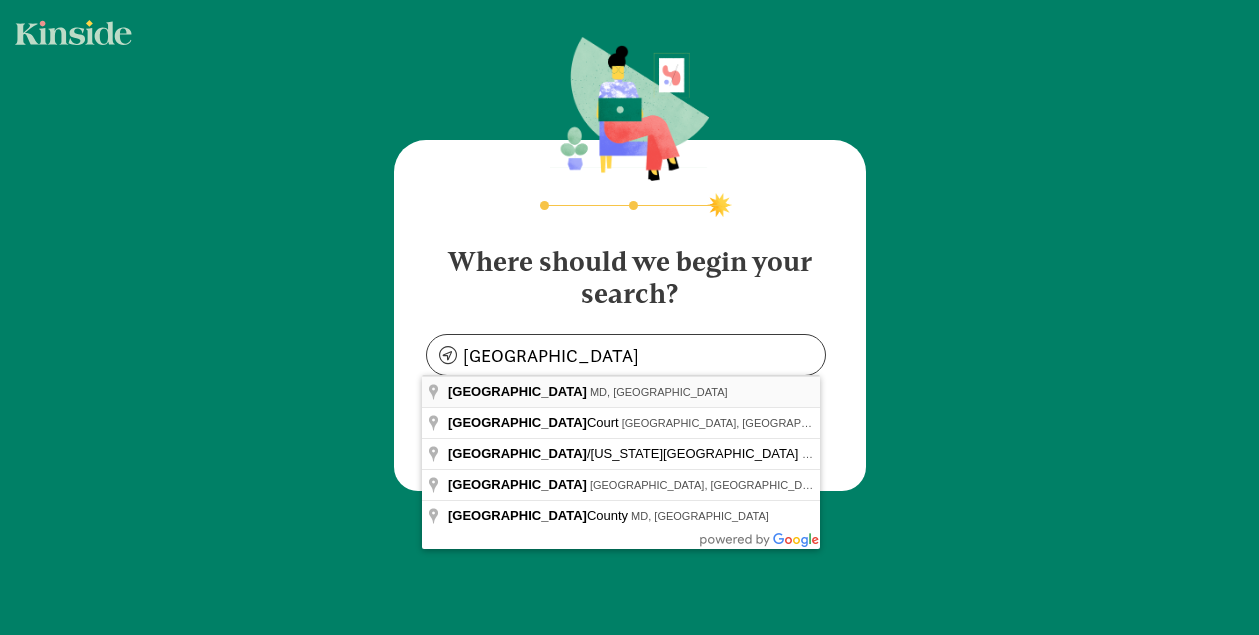 type on "[GEOGRAPHIC_DATA], [GEOGRAPHIC_DATA], [GEOGRAPHIC_DATA]" 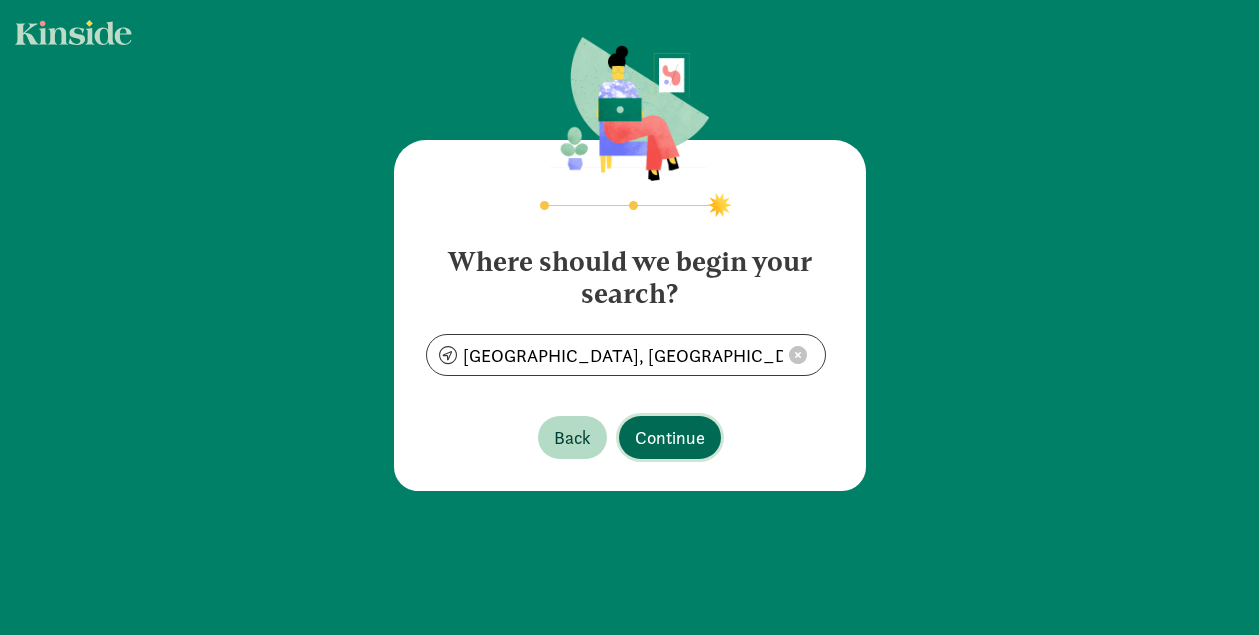 click on "Continue" at bounding box center (670, 437) 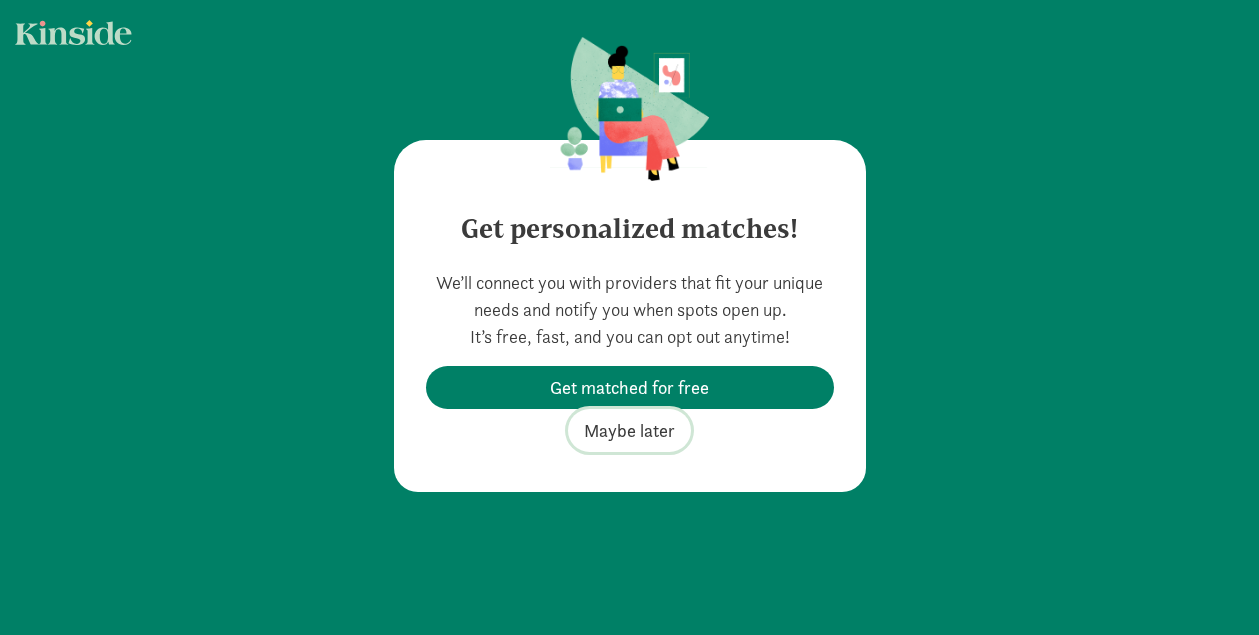 click on "Maybe later" at bounding box center (629, 430) 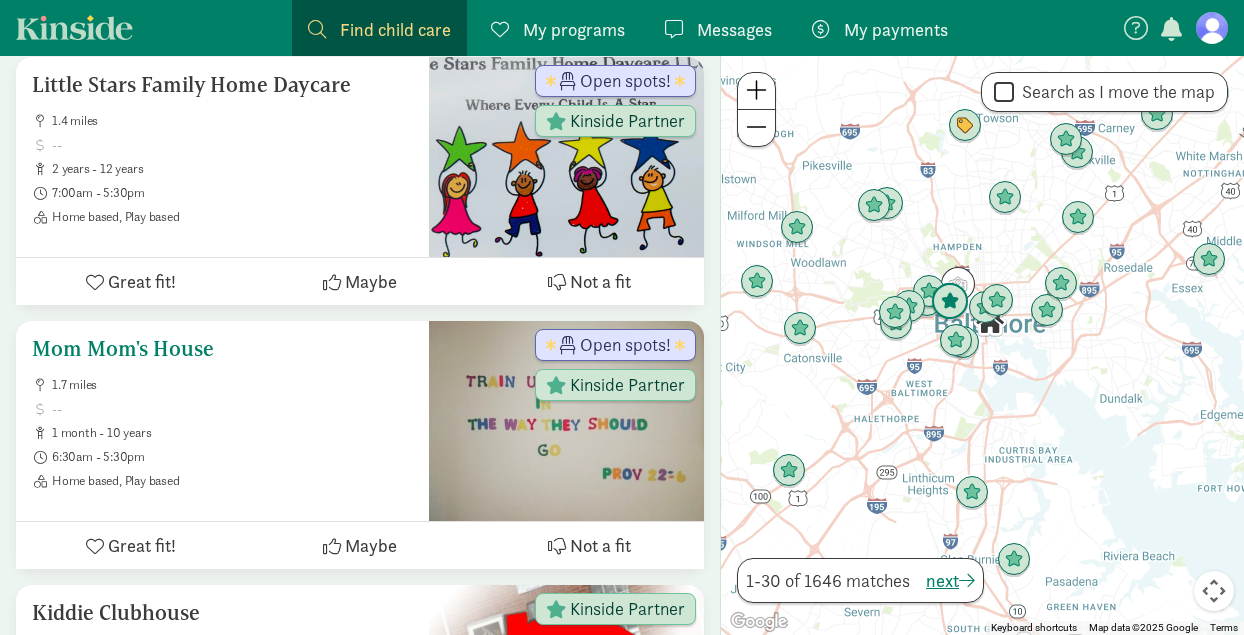scroll, scrollTop: 1475, scrollLeft: 0, axis: vertical 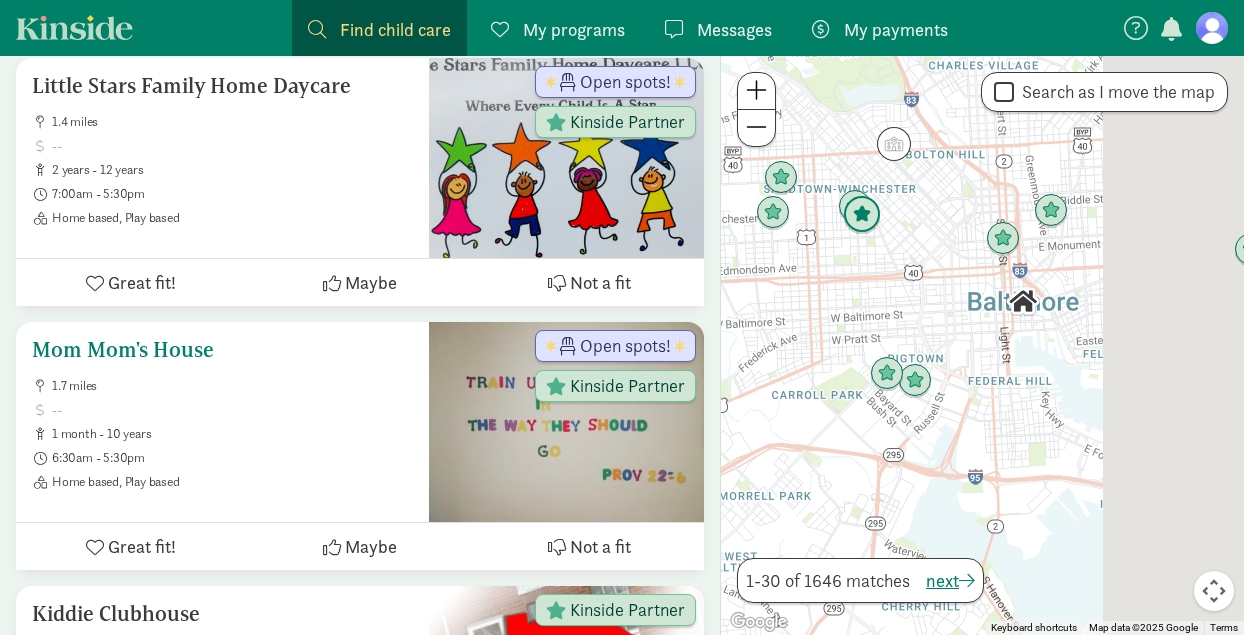 drag, startPoint x: 1088, startPoint y: 401, endPoint x: 642, endPoint y: 344, distance: 449.62762 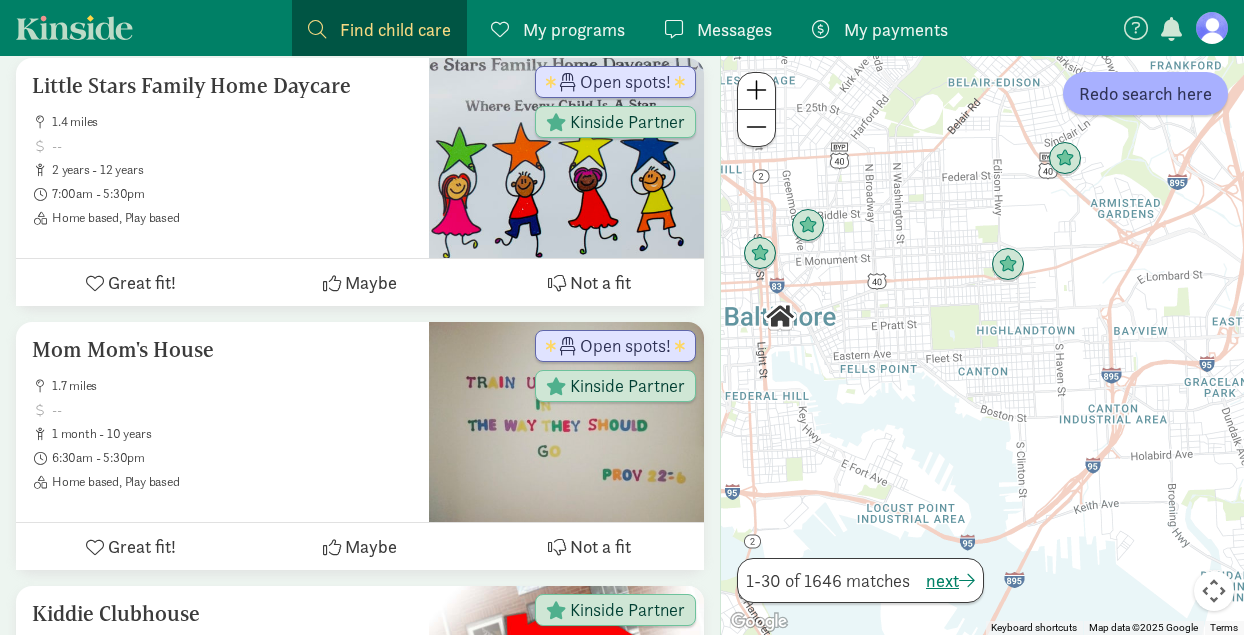 drag, startPoint x: 1055, startPoint y: 349, endPoint x: 884, endPoint y: 377, distance: 173.27724 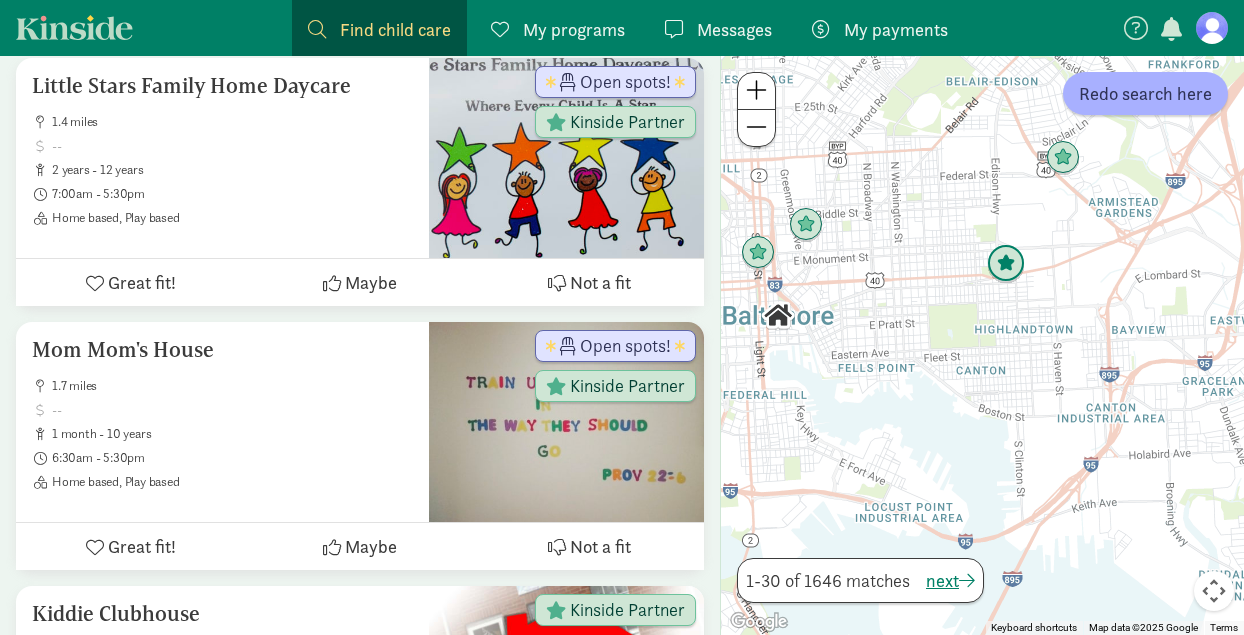 click at bounding box center [1006, 264] 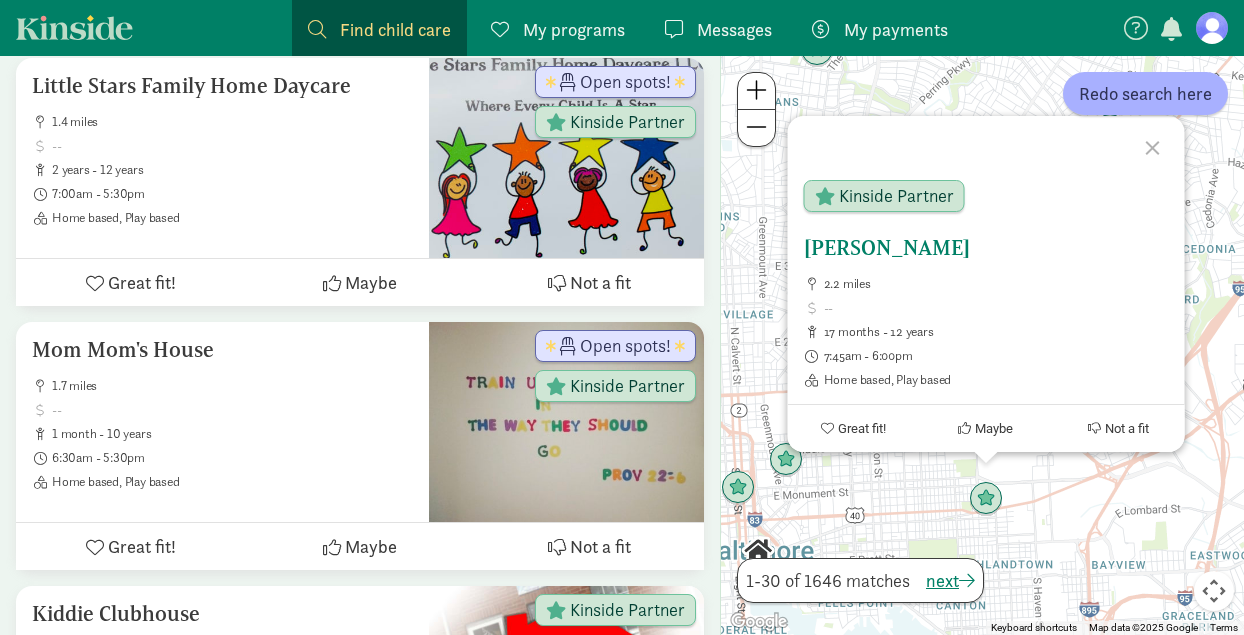 click on "[PERSON_NAME]" at bounding box center (985, 248) 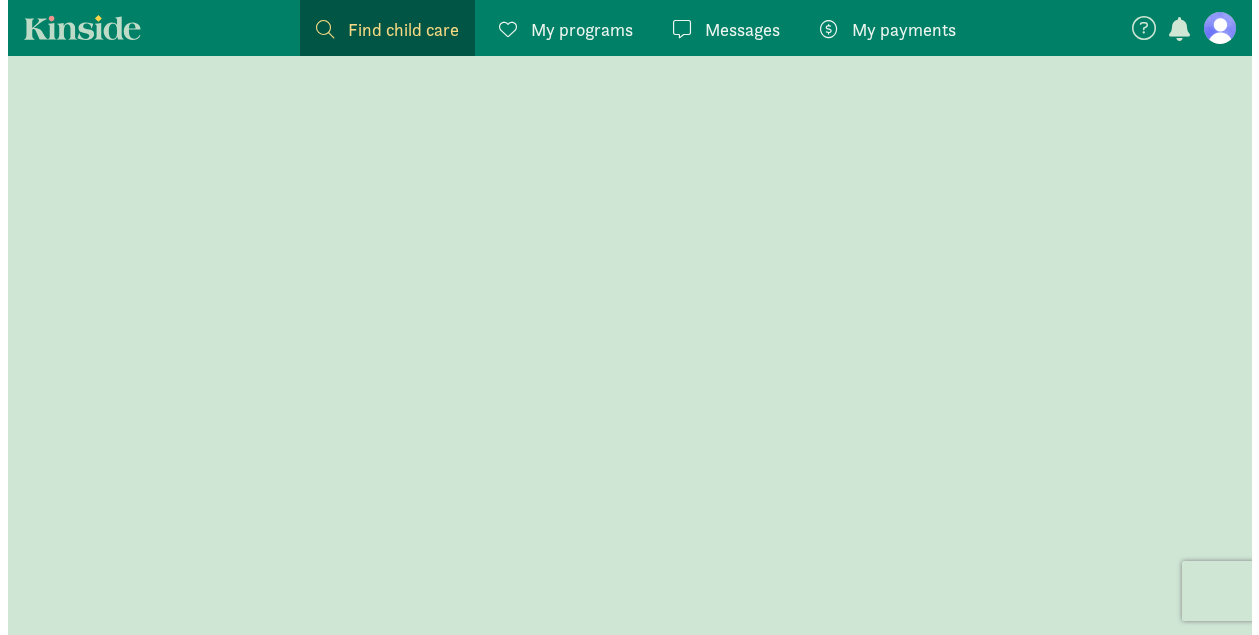 scroll, scrollTop: 0, scrollLeft: 0, axis: both 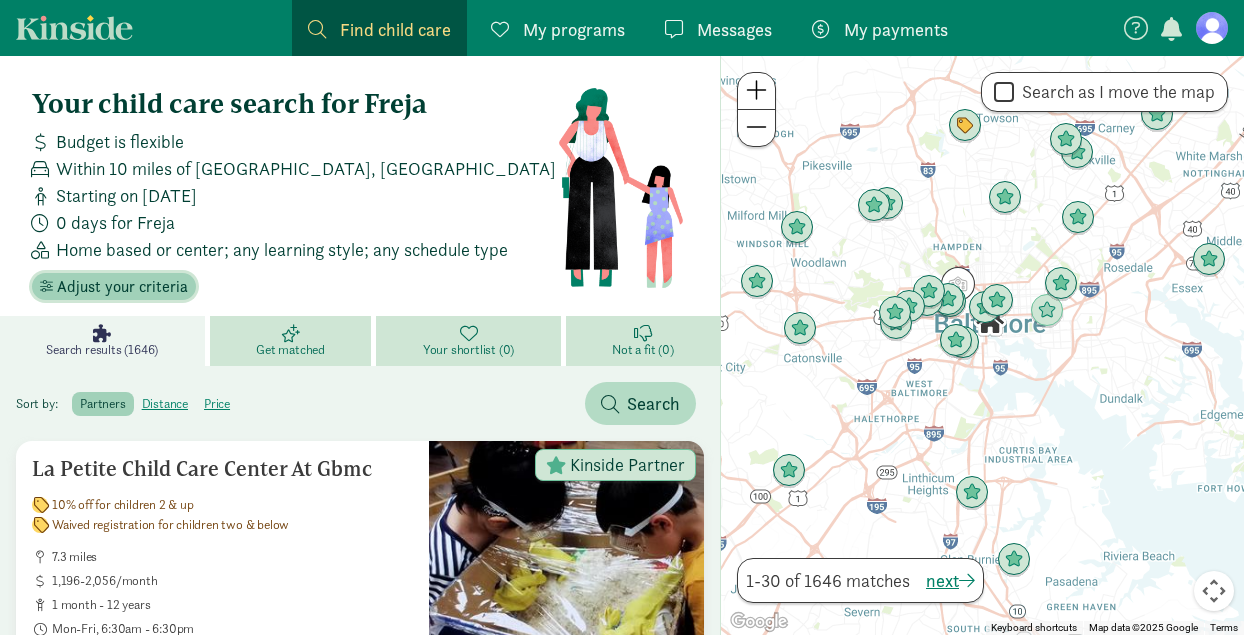 click on "Adjust your criteria" at bounding box center (122, 287) 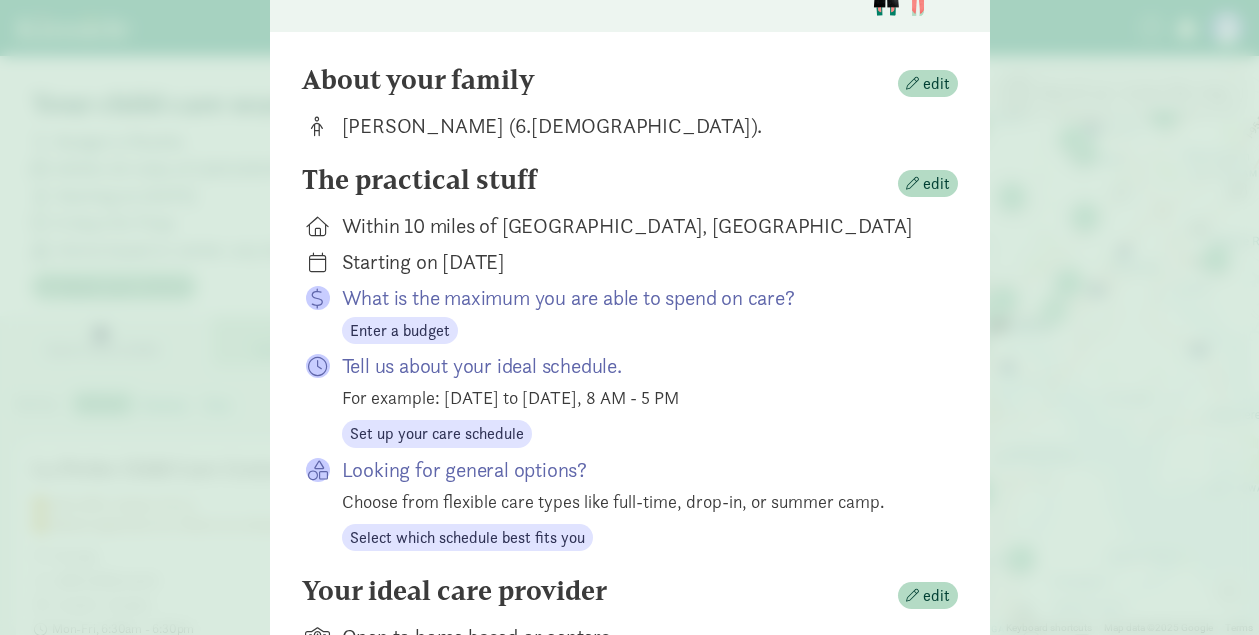 scroll, scrollTop: 157, scrollLeft: 0, axis: vertical 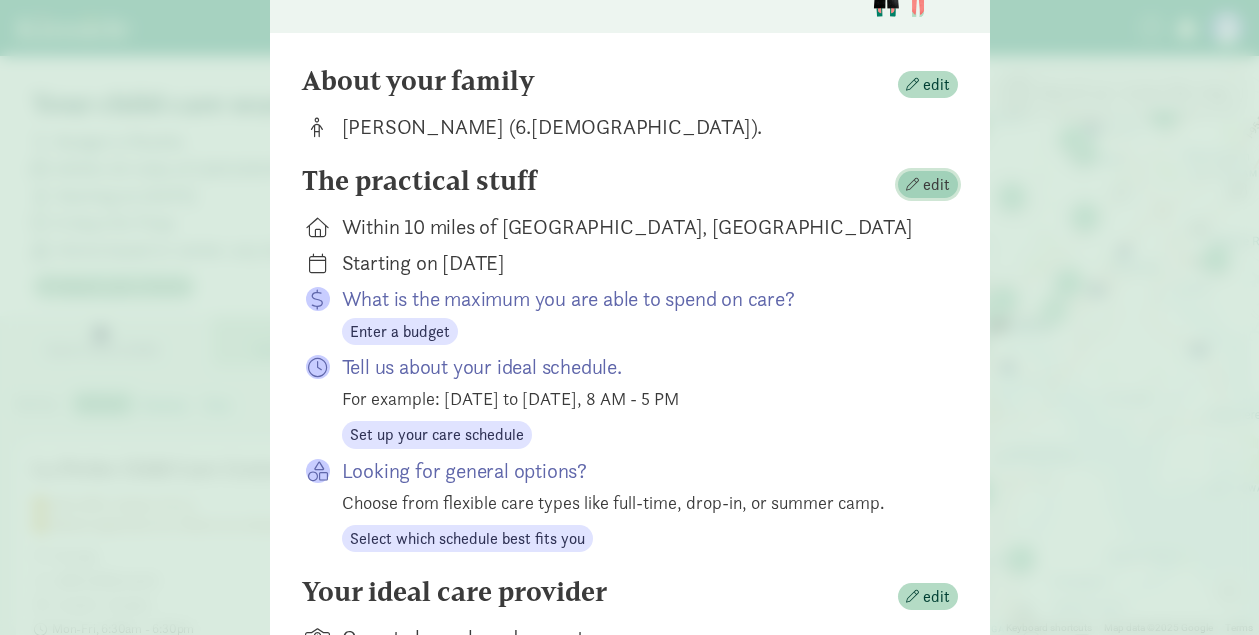 click on "edit" at bounding box center [936, 185] 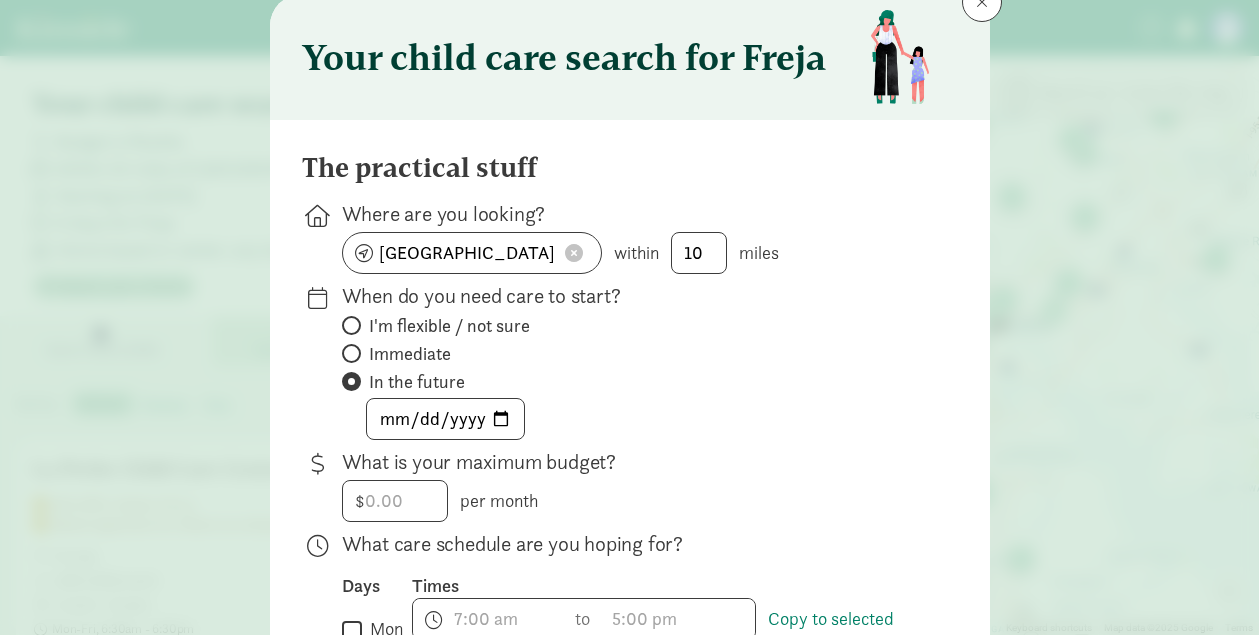 scroll, scrollTop: 0, scrollLeft: 0, axis: both 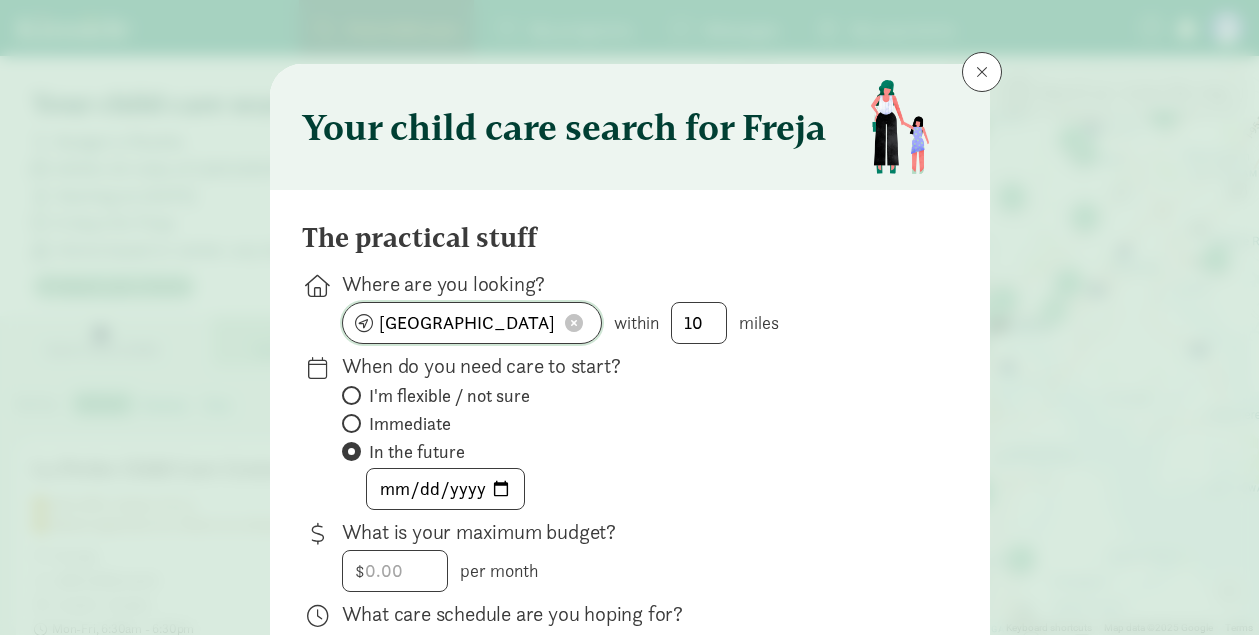 click on "[GEOGRAPHIC_DATA], [GEOGRAPHIC_DATA]" 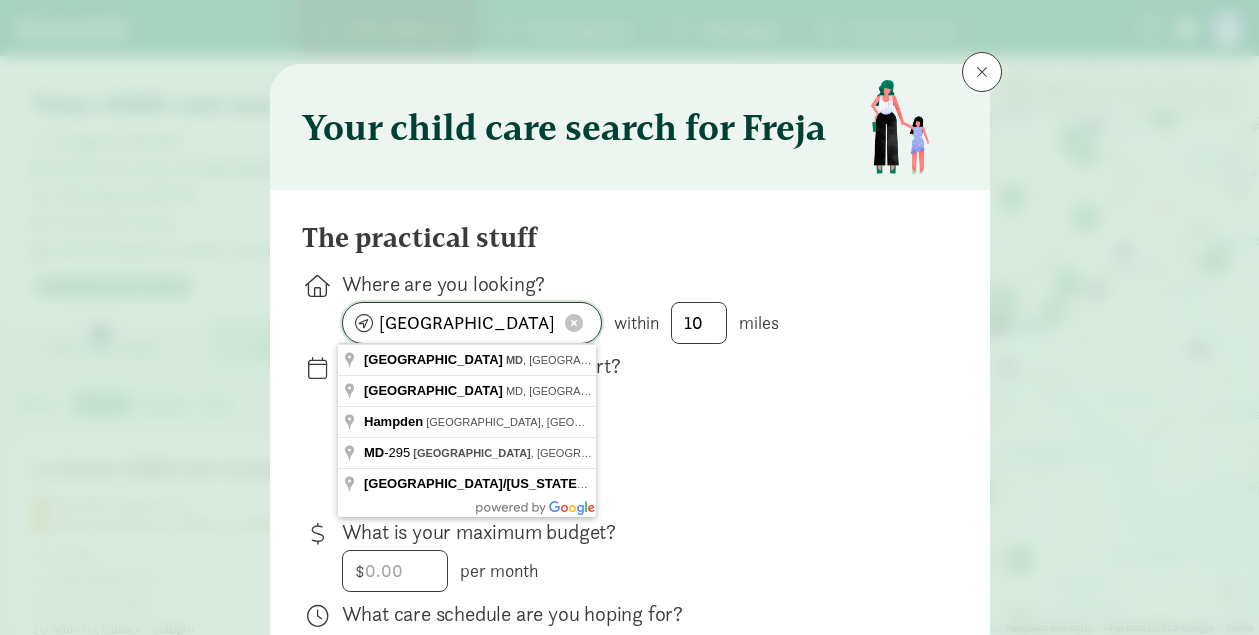 click at bounding box center (574, 323) 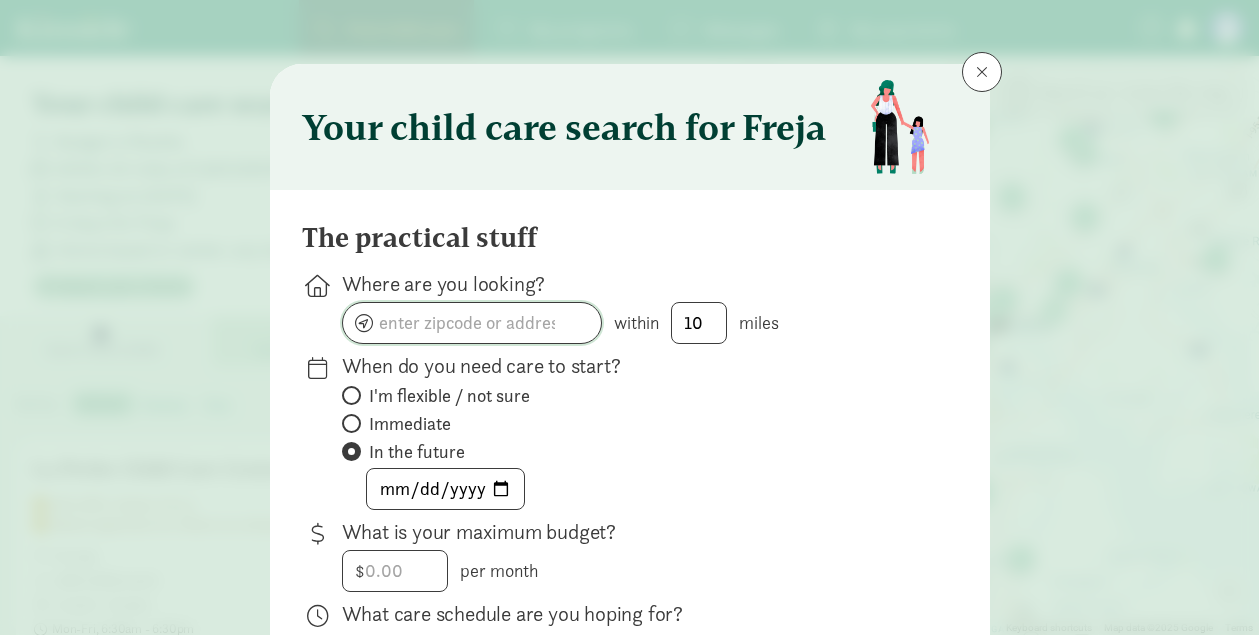 click 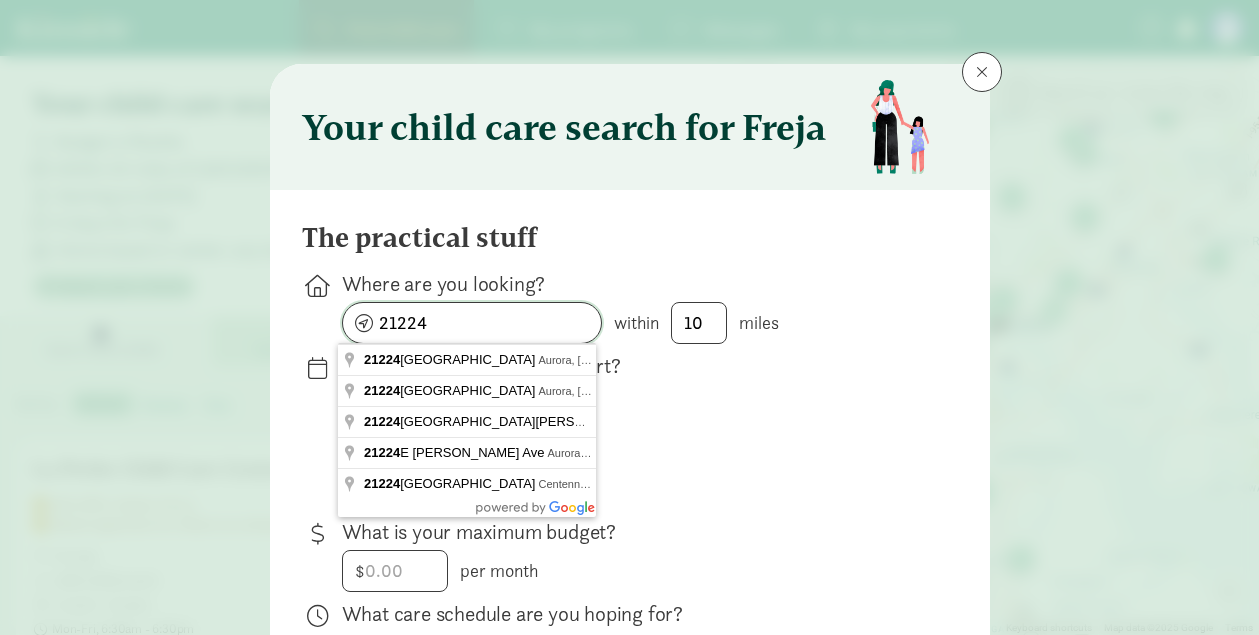 type on "21224" 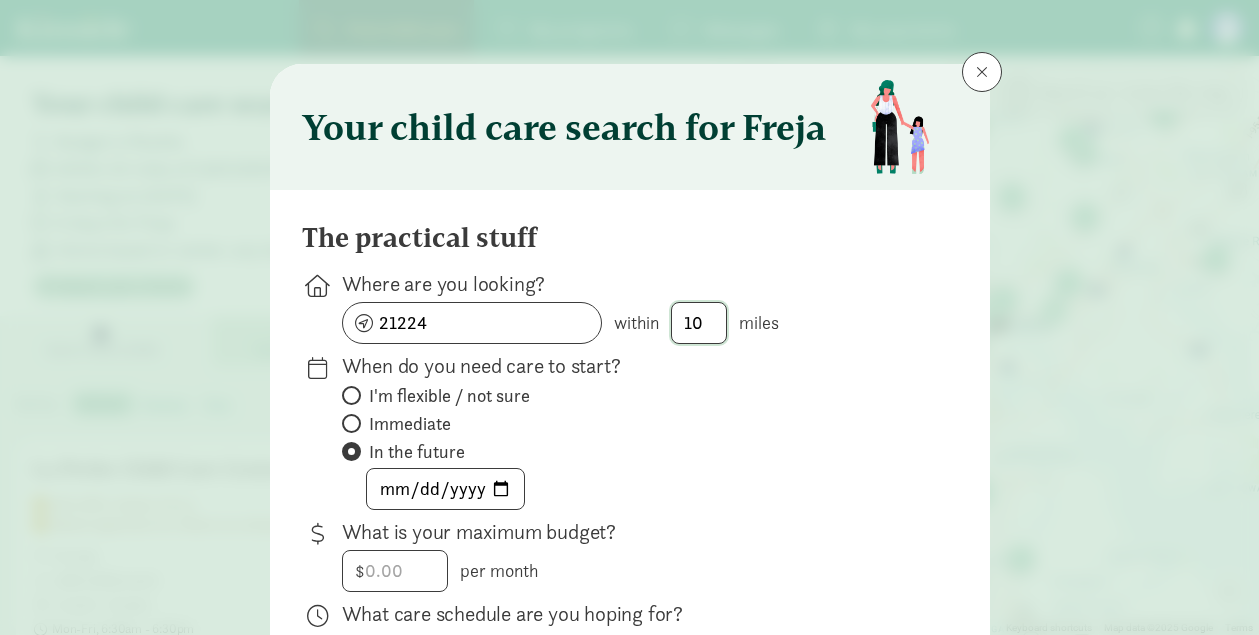 click on "10" 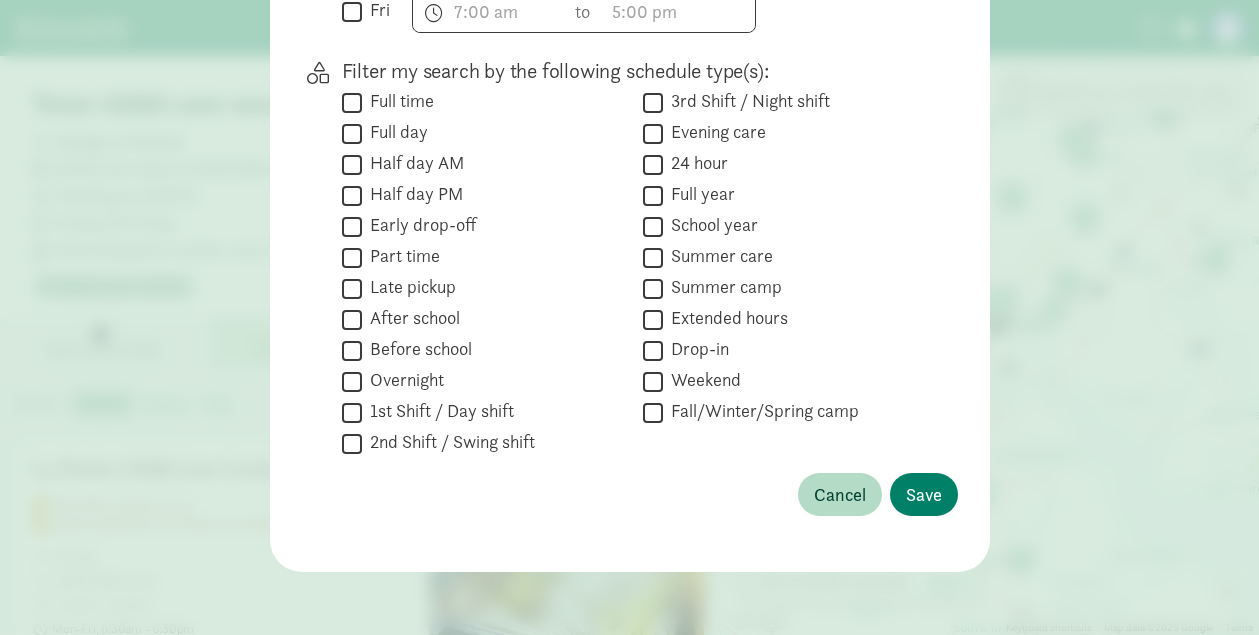 scroll, scrollTop: 900, scrollLeft: 0, axis: vertical 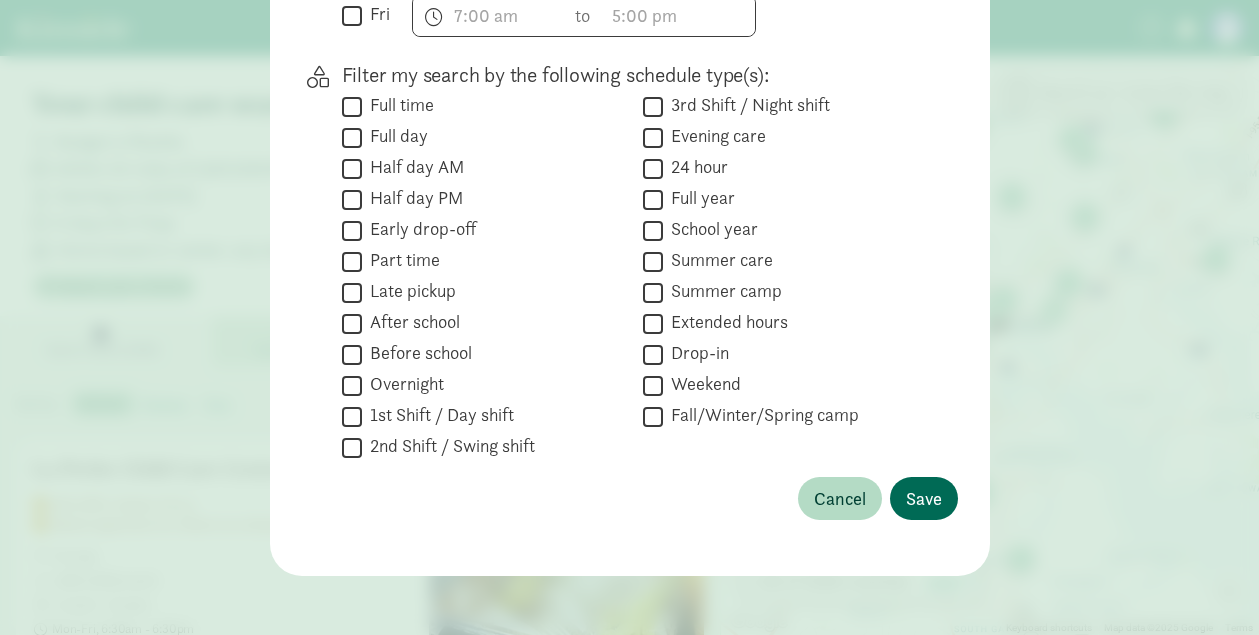 type on "5" 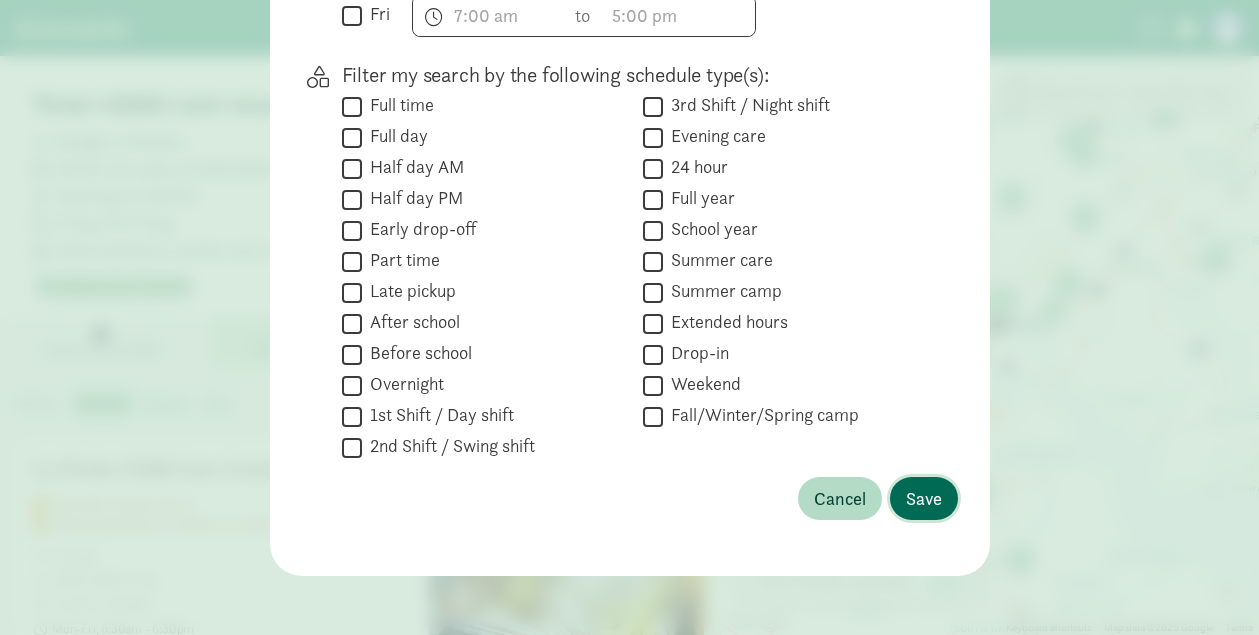 click on "Save" at bounding box center [924, 498] 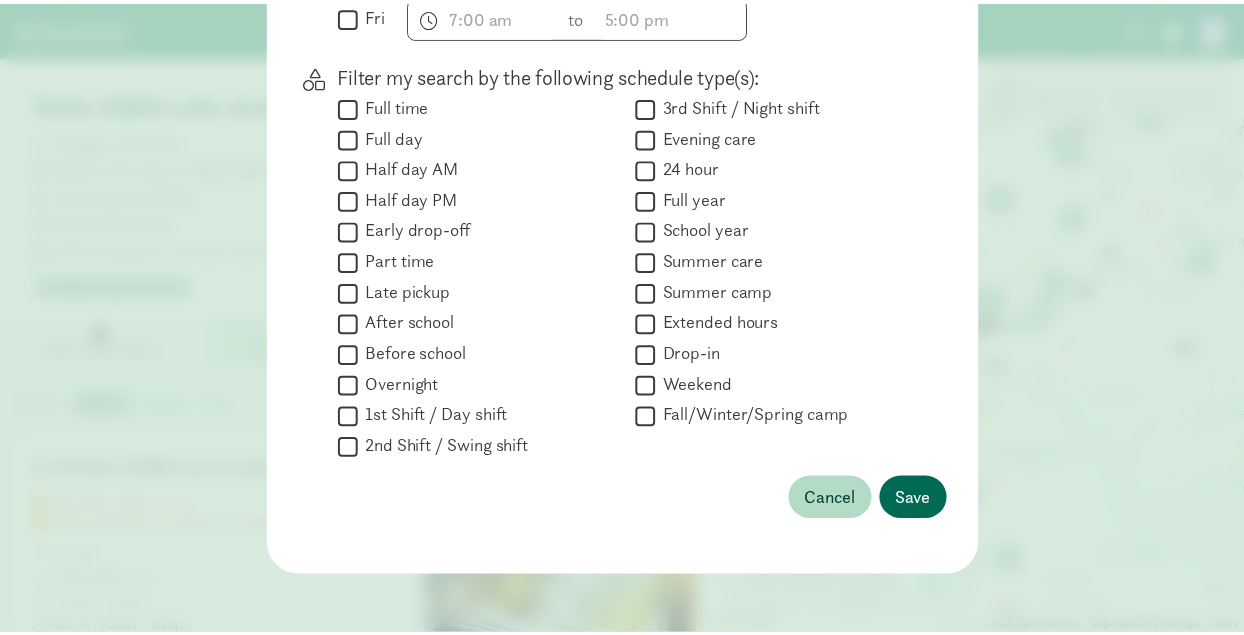 scroll, scrollTop: 337, scrollLeft: 0, axis: vertical 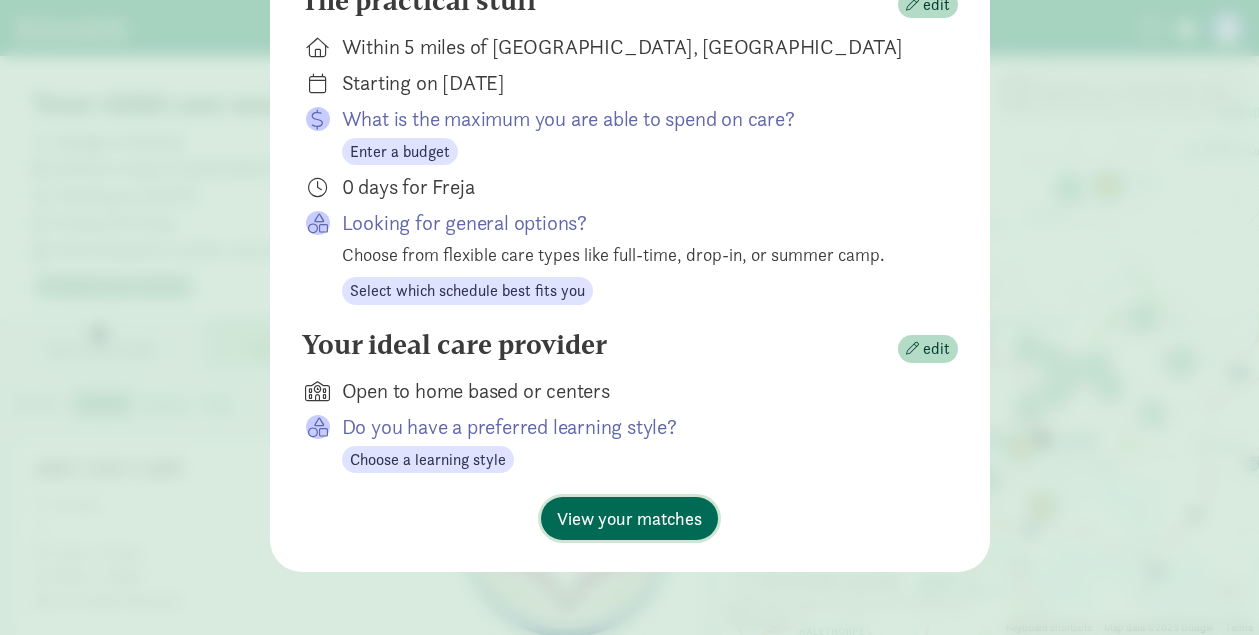 click on "View your matches" at bounding box center [629, 518] 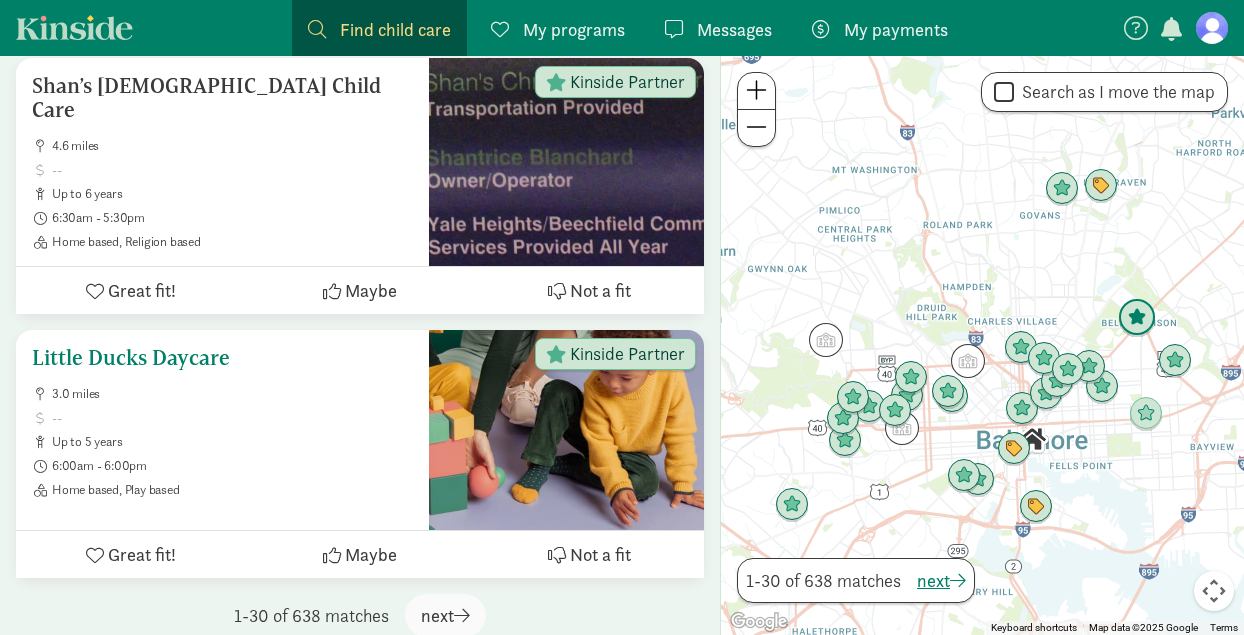 scroll, scrollTop: 7956, scrollLeft: 0, axis: vertical 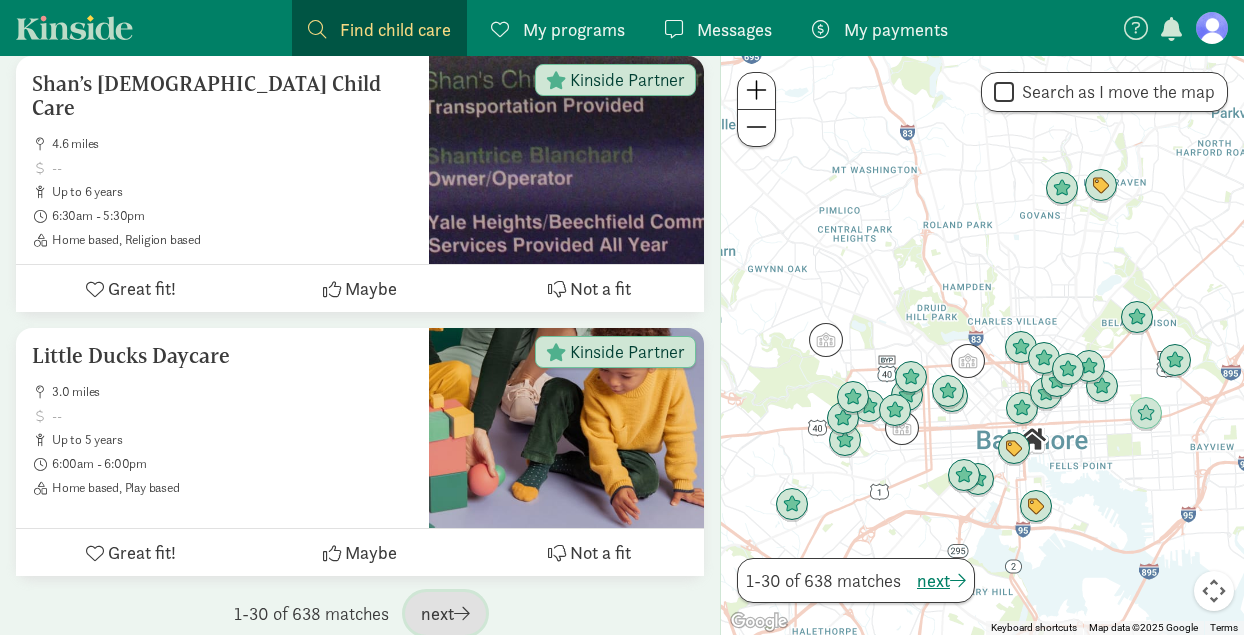 click on "next" at bounding box center (445, 613) 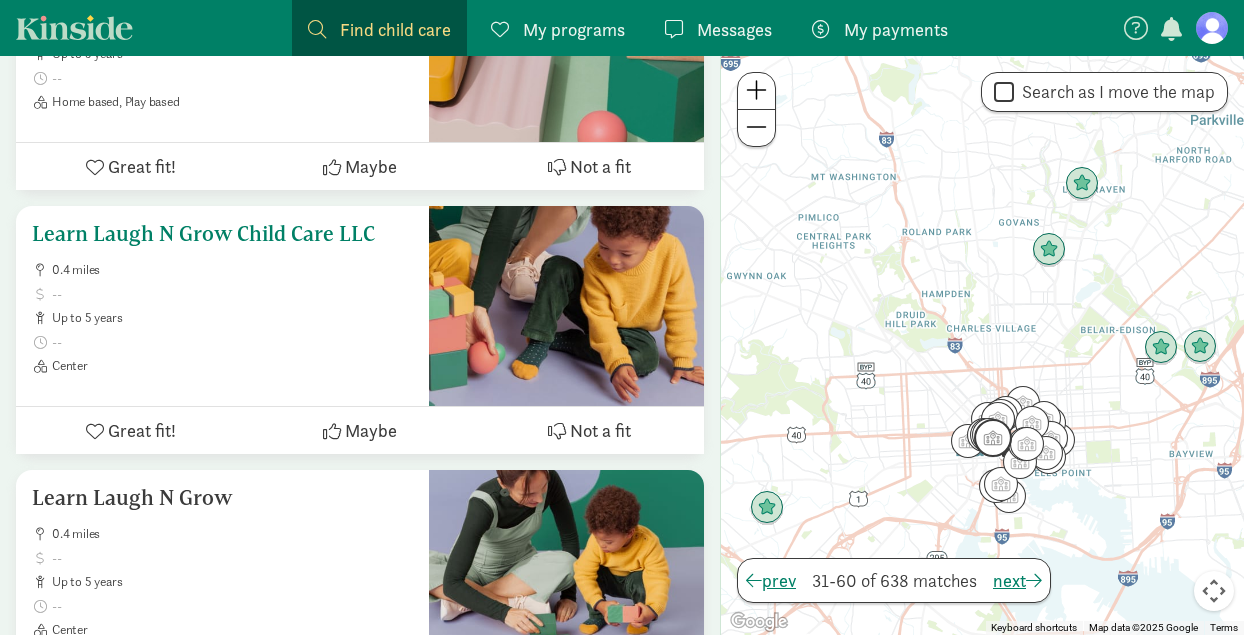 scroll, scrollTop: 2408, scrollLeft: 0, axis: vertical 